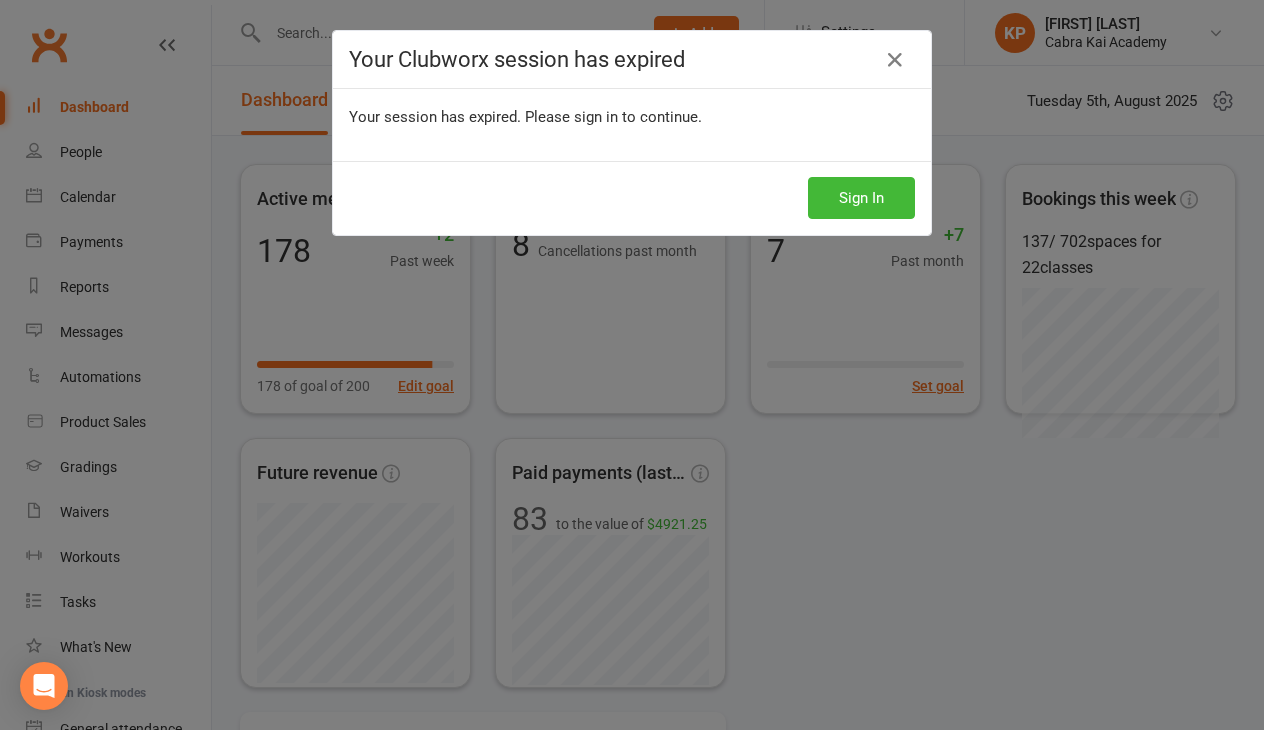 scroll, scrollTop: 506, scrollLeft: 0, axis: vertical 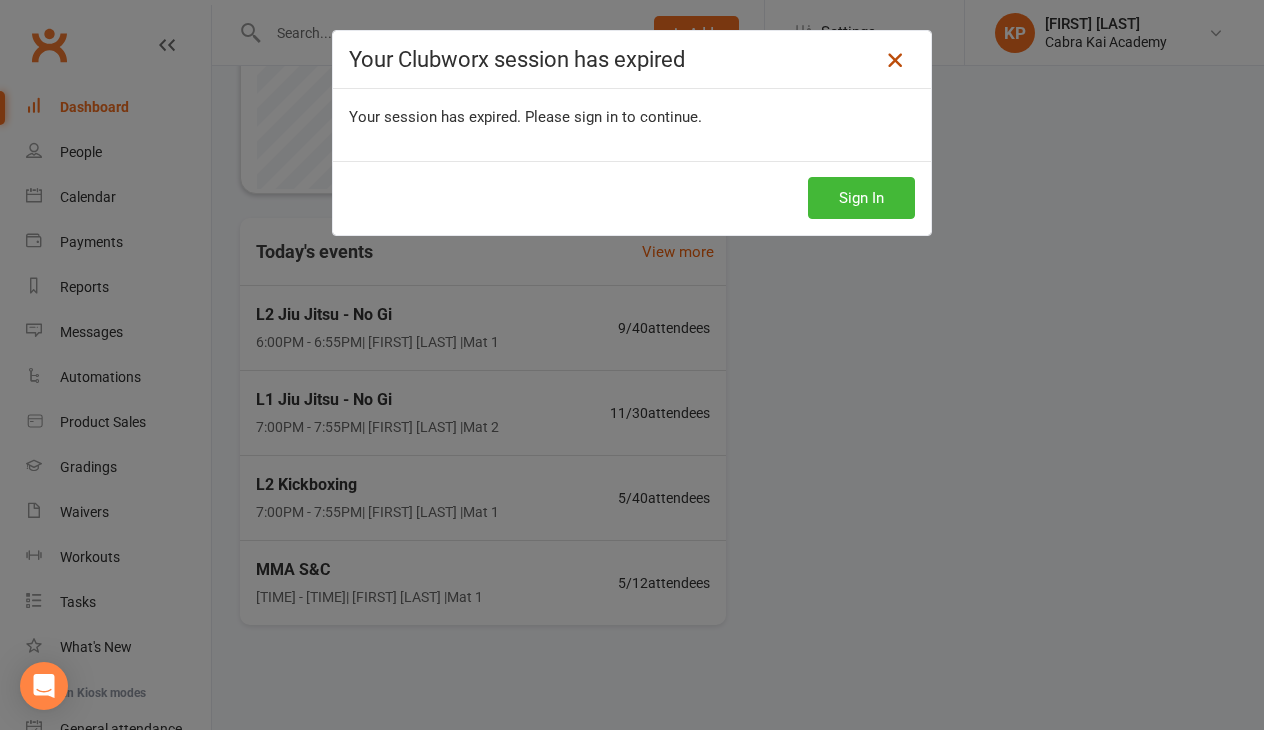click at bounding box center (895, 60) 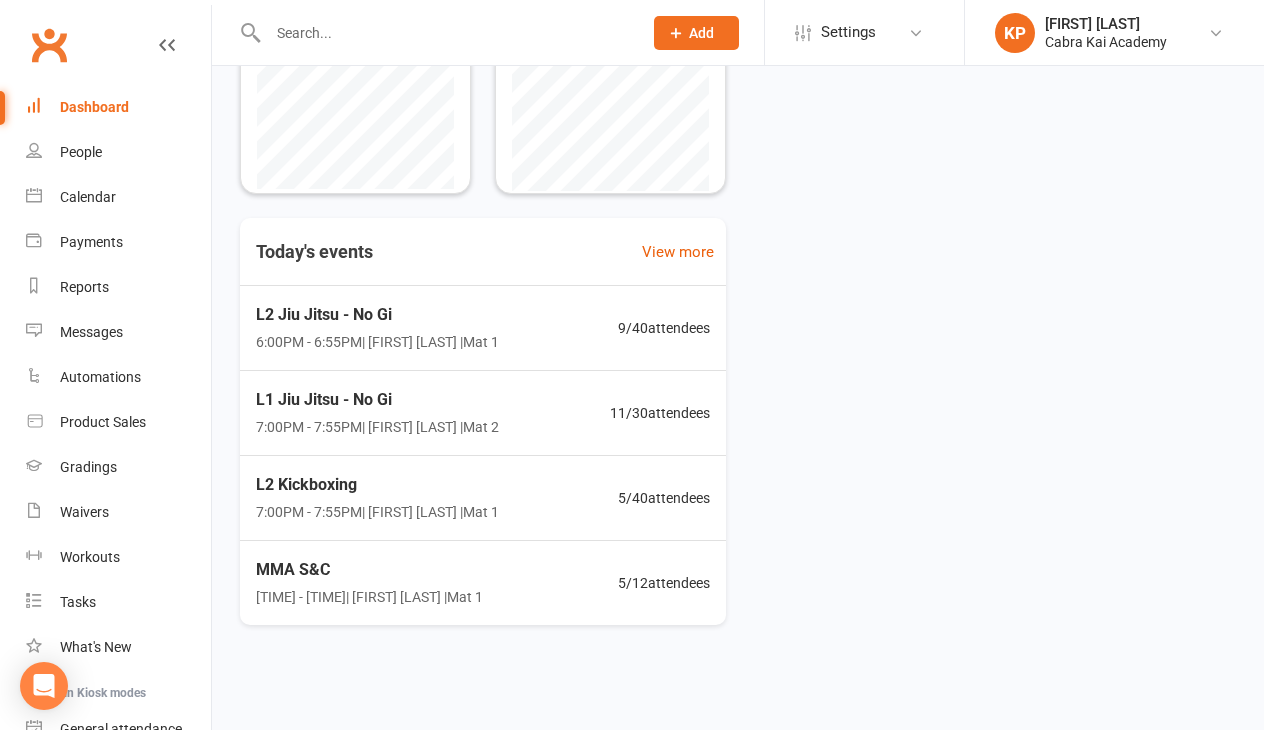 click on "Dashboard" at bounding box center (118, 107) 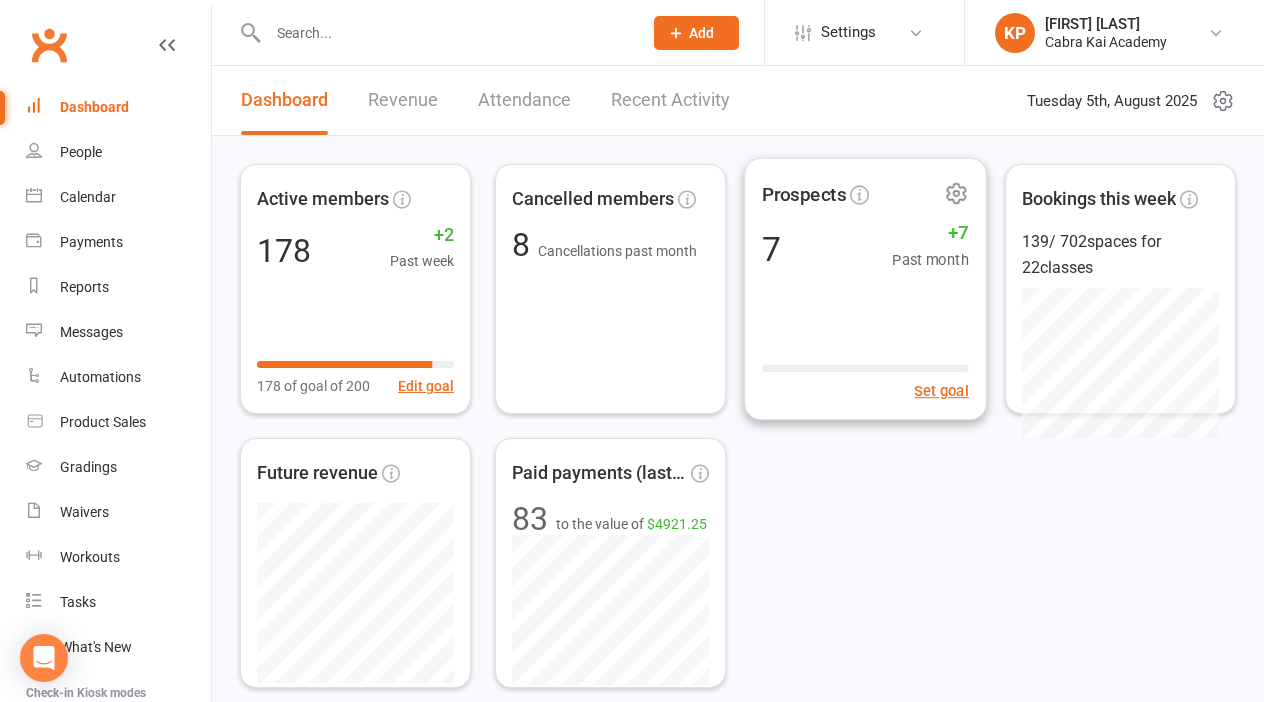 scroll, scrollTop: 0, scrollLeft: 0, axis: both 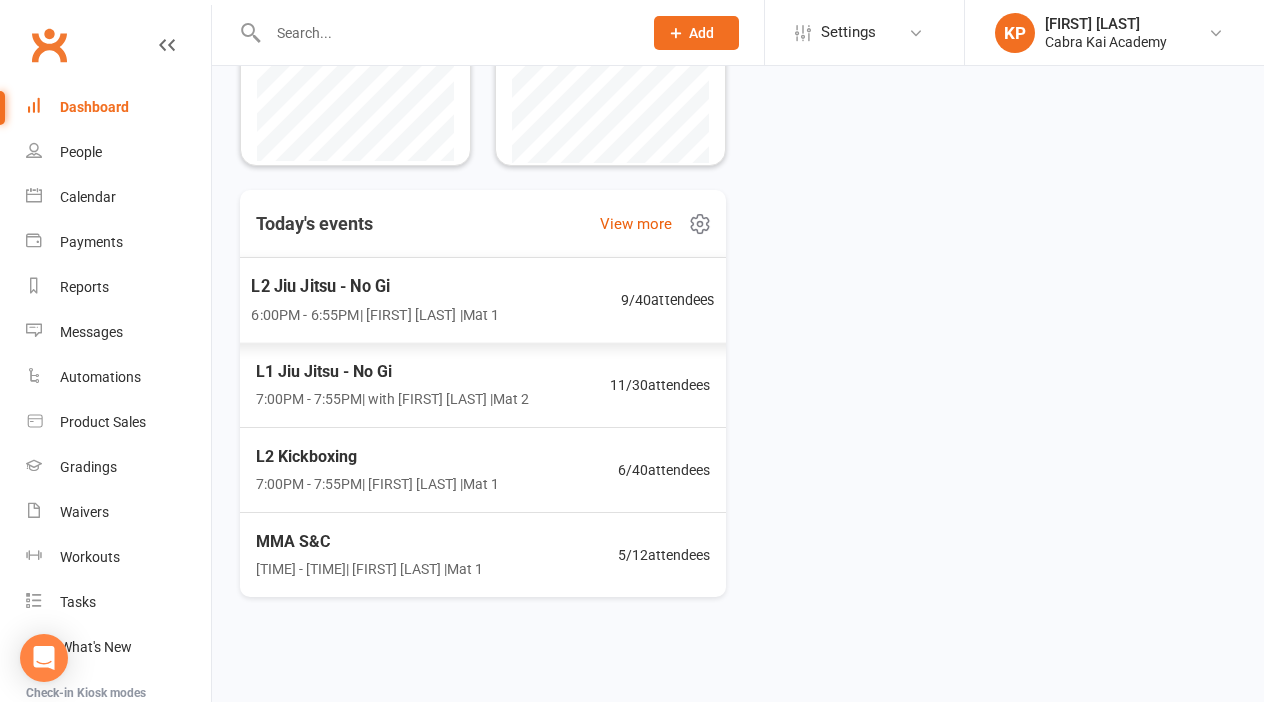 click on "[TIME] - [TIME] | [FIRST] [LAST] | Mat 1" at bounding box center [375, 314] 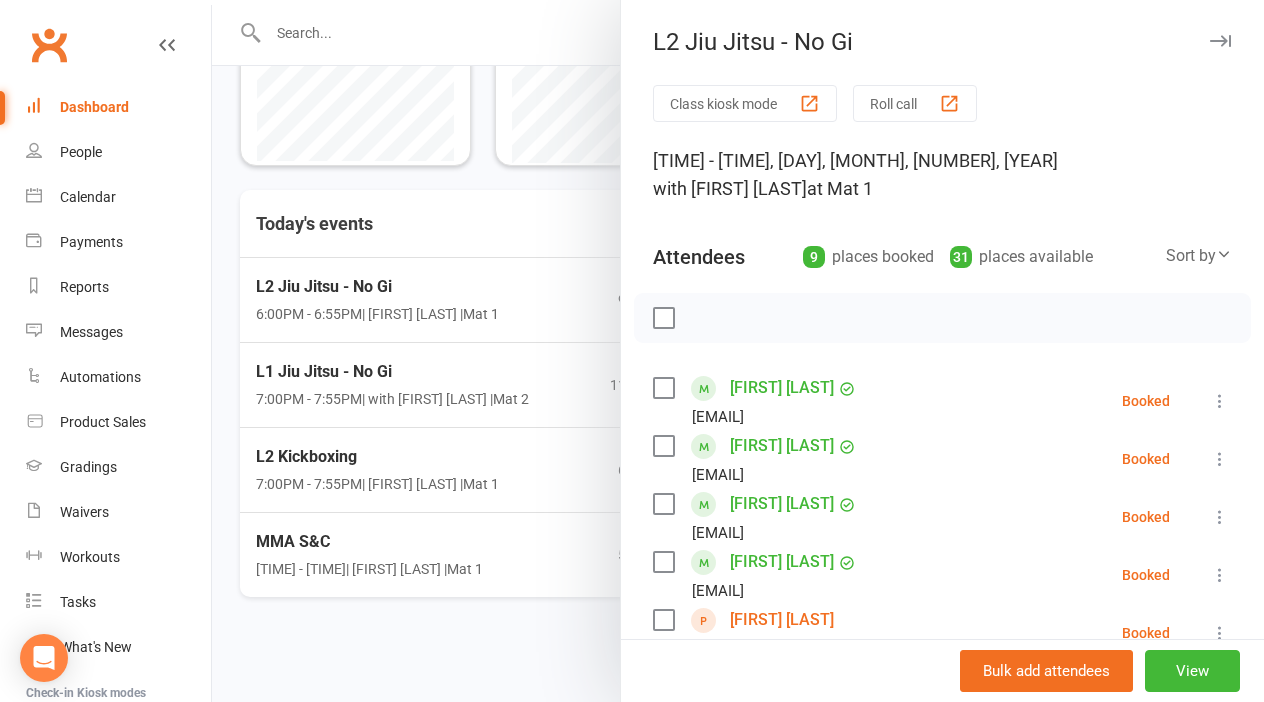 drag, startPoint x: 463, startPoint y: 625, endPoint x: 509, endPoint y: 401, distance: 228.67444 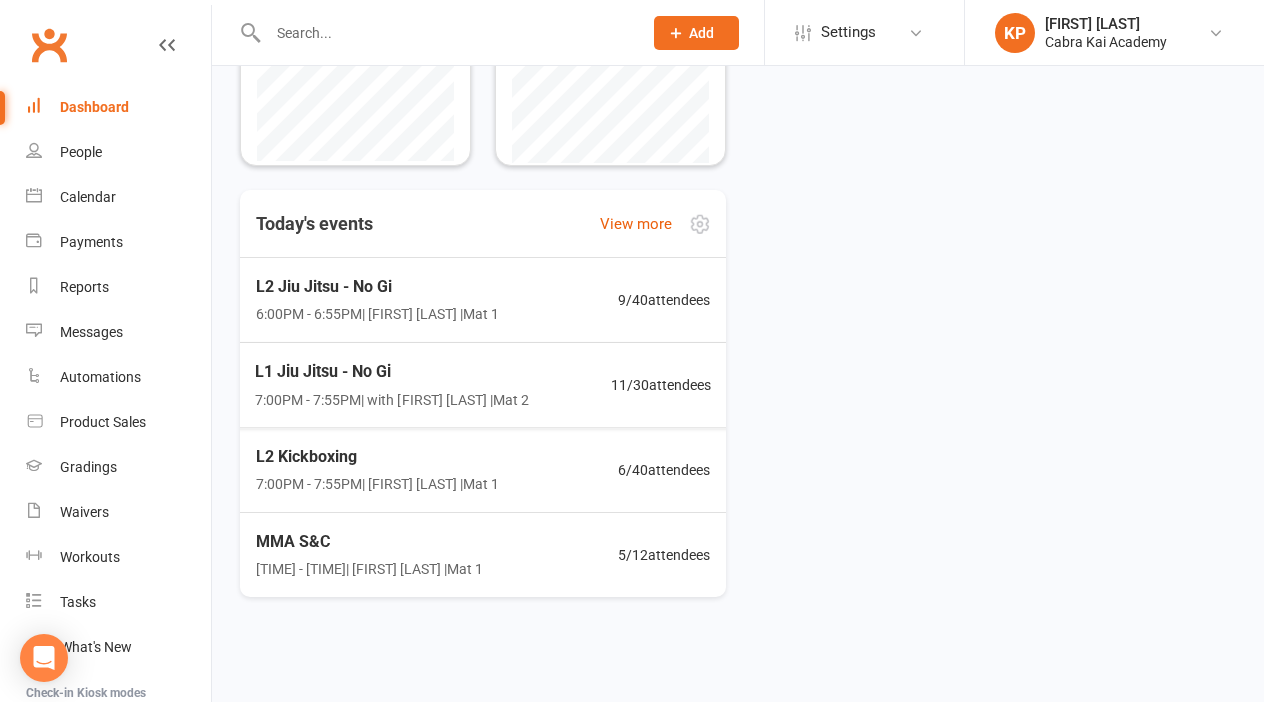 click on "L1 Jiu Jitsu - No Gi 7:00PM - 7:55PM  |   Anh Pham |  Mat 2 11  /  30  attendees" at bounding box center (482, 385) 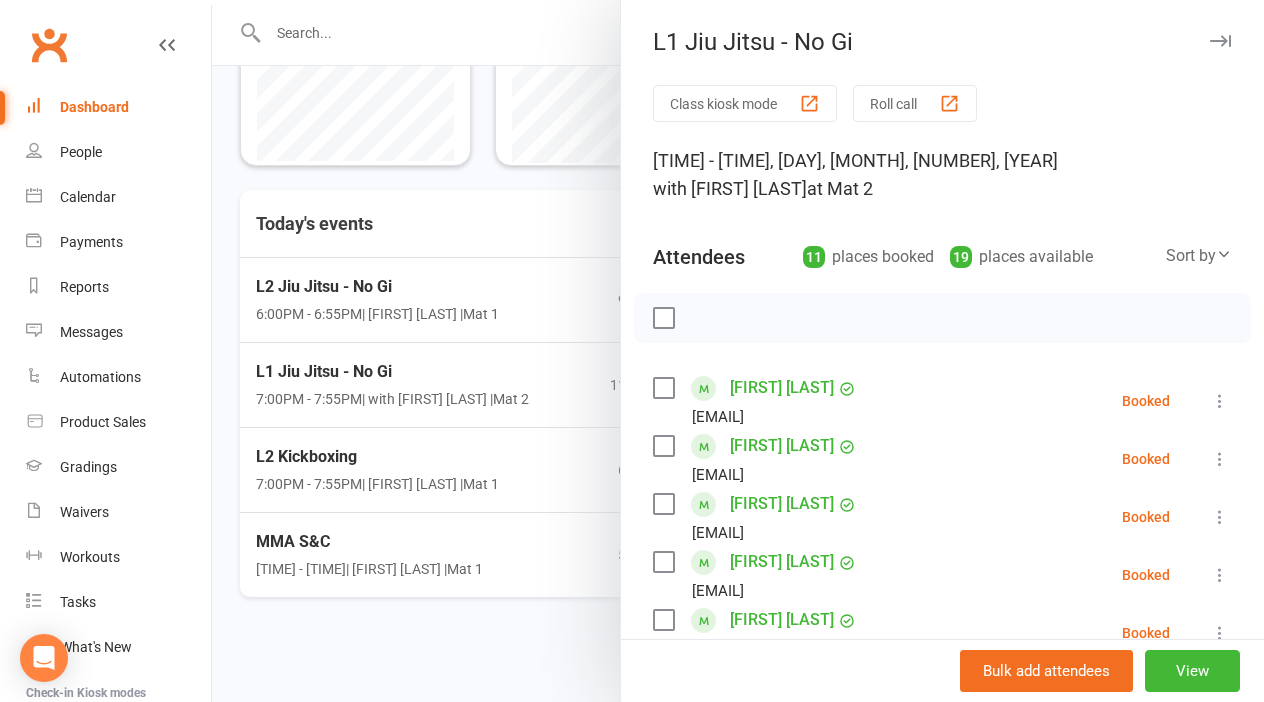 click at bounding box center [738, 351] 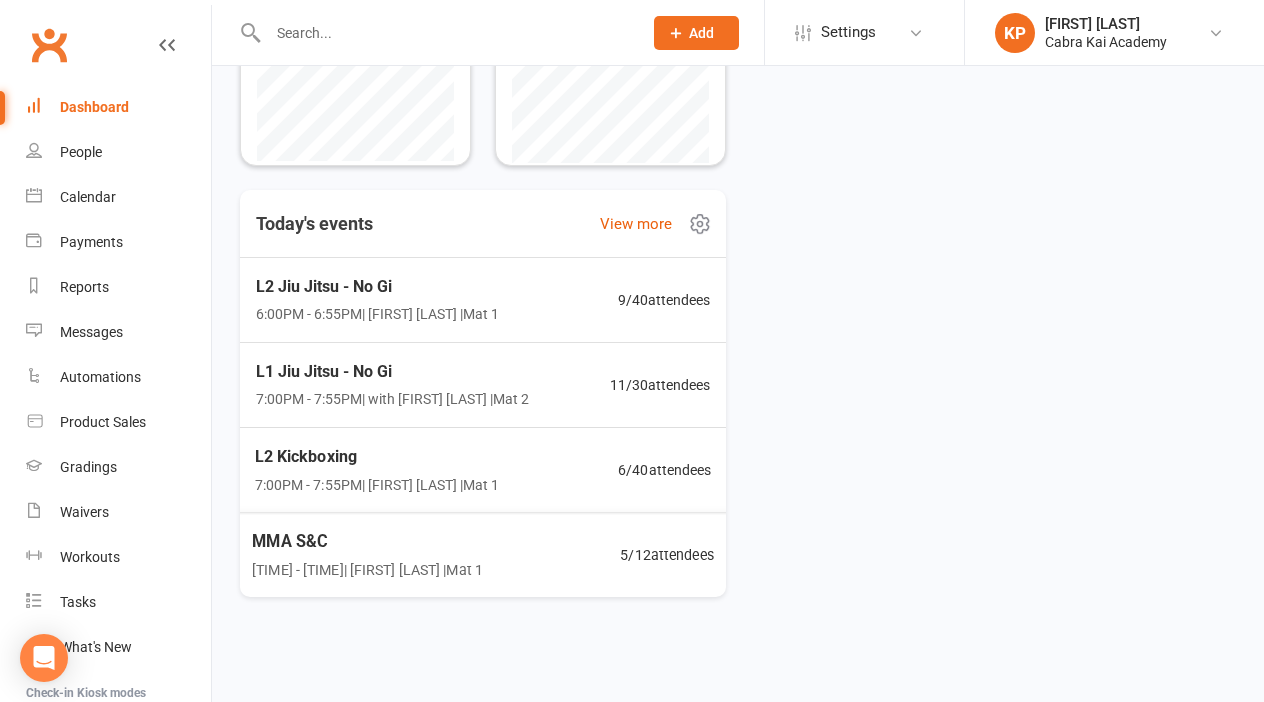 click on "7:00PM - 7:55PM  |   Kian Pham |  Mat 1" at bounding box center [377, 484] 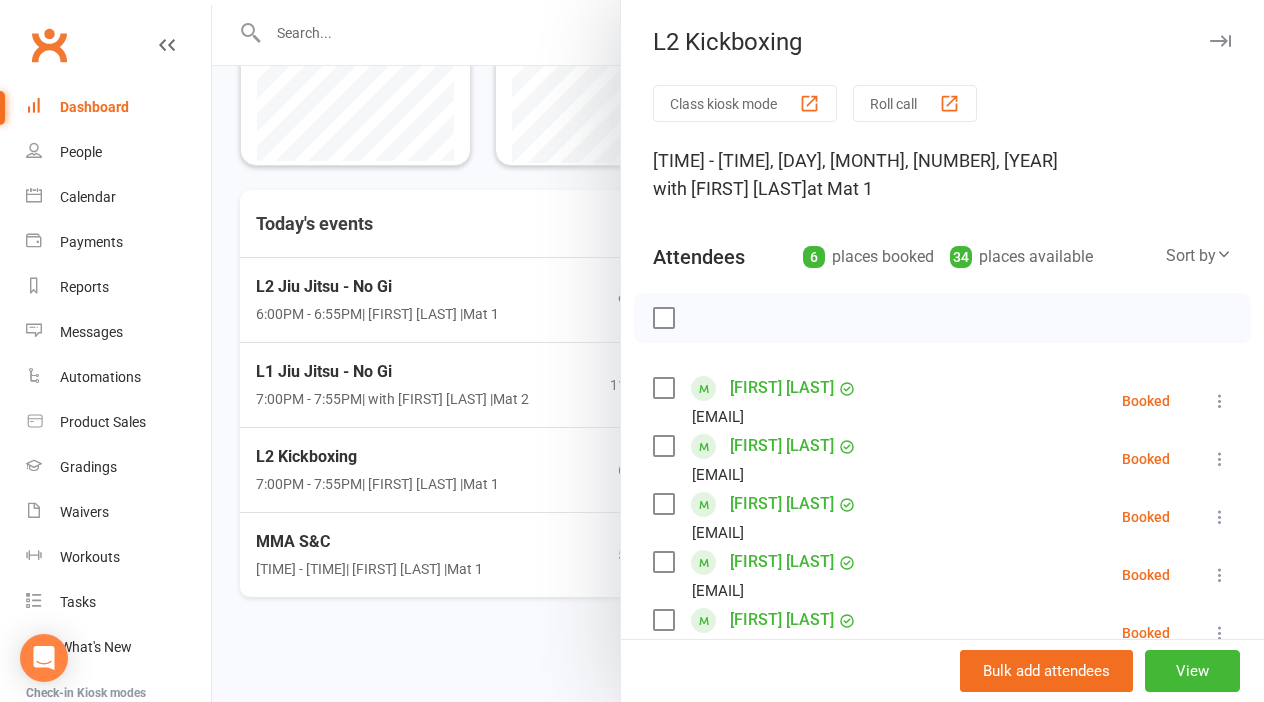 drag, startPoint x: 435, startPoint y: 641, endPoint x: 466, endPoint y: 582, distance: 66.64833 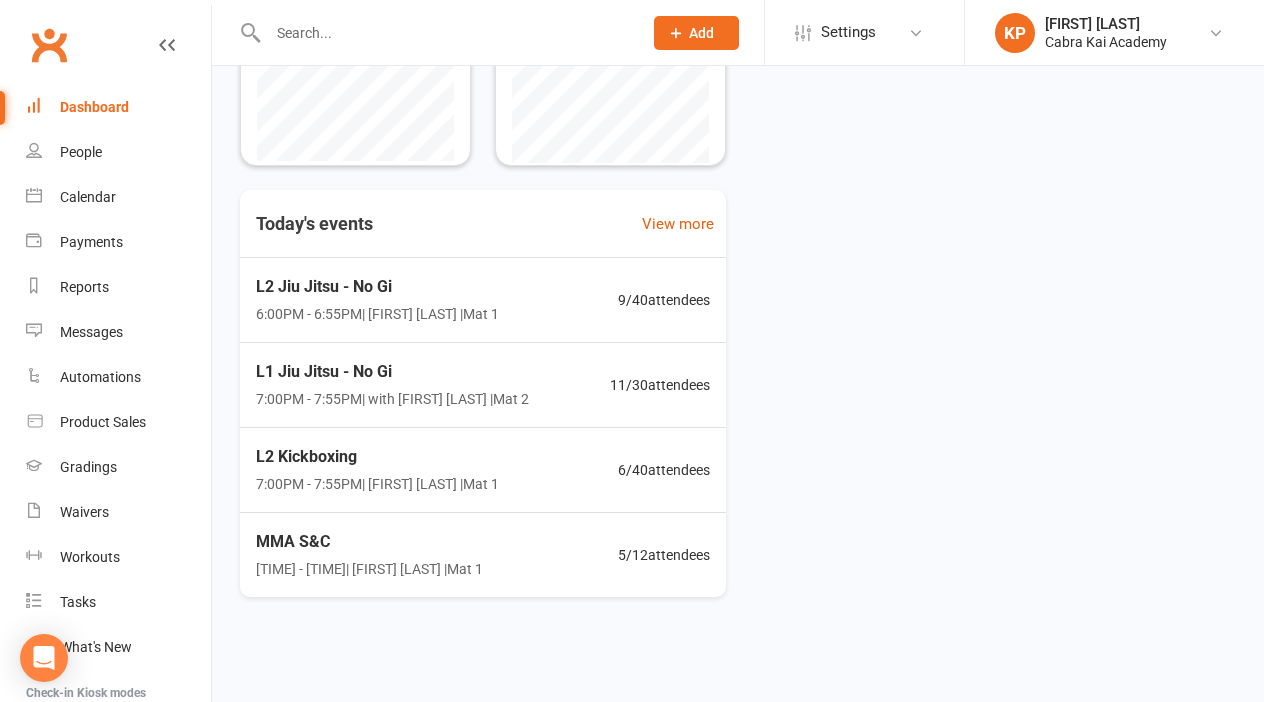 click on "8:00PM - 8:40PM  |   Kian Pham |  Mat 1" at bounding box center [369, 569] 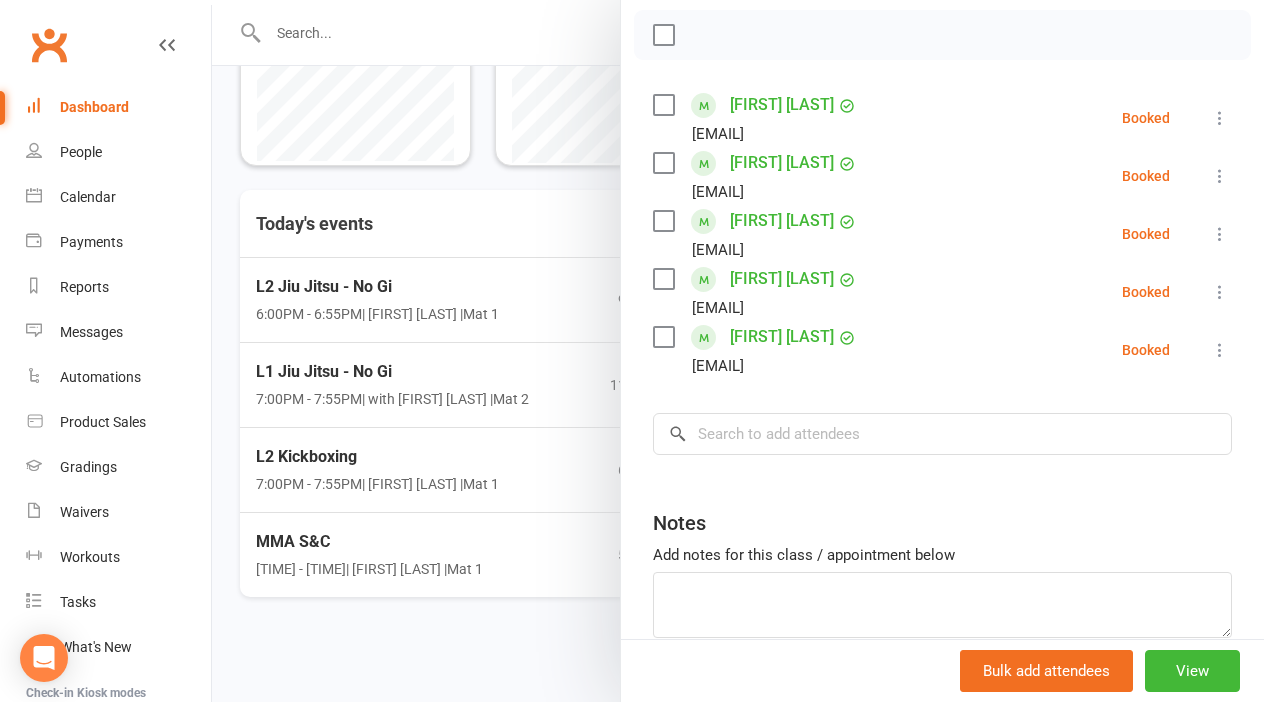scroll, scrollTop: 285, scrollLeft: 0, axis: vertical 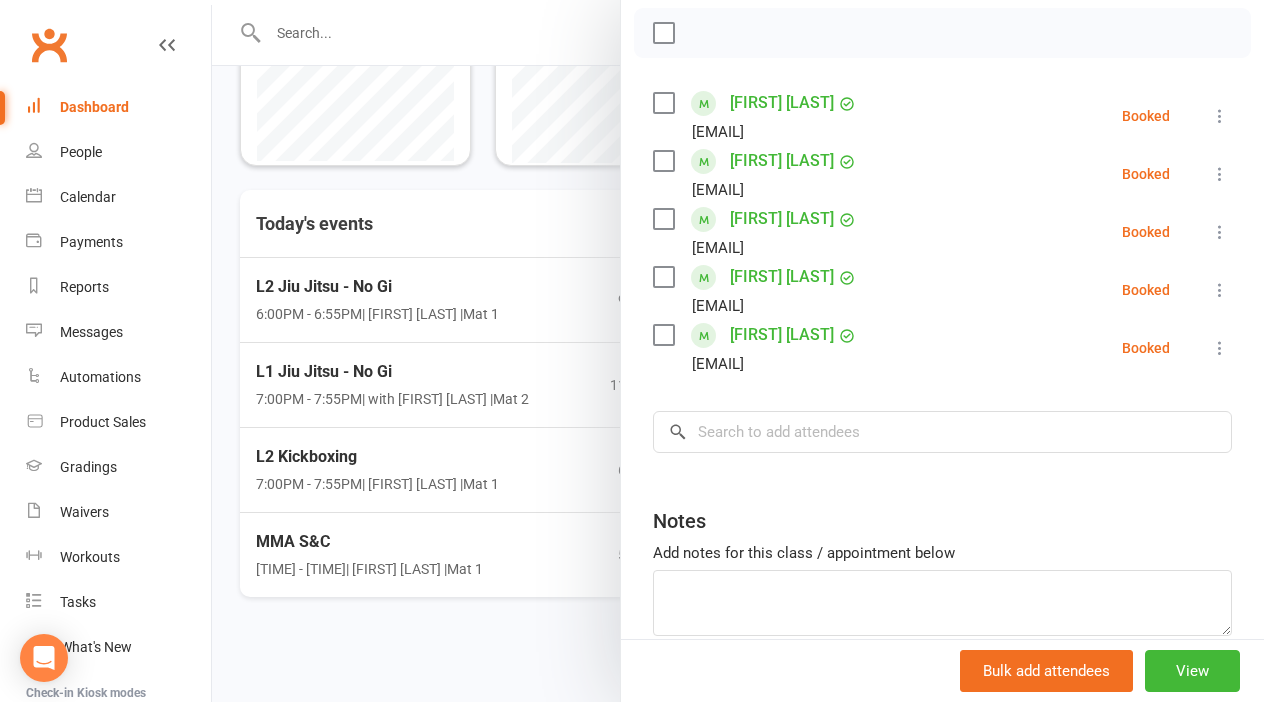 click at bounding box center (738, 351) 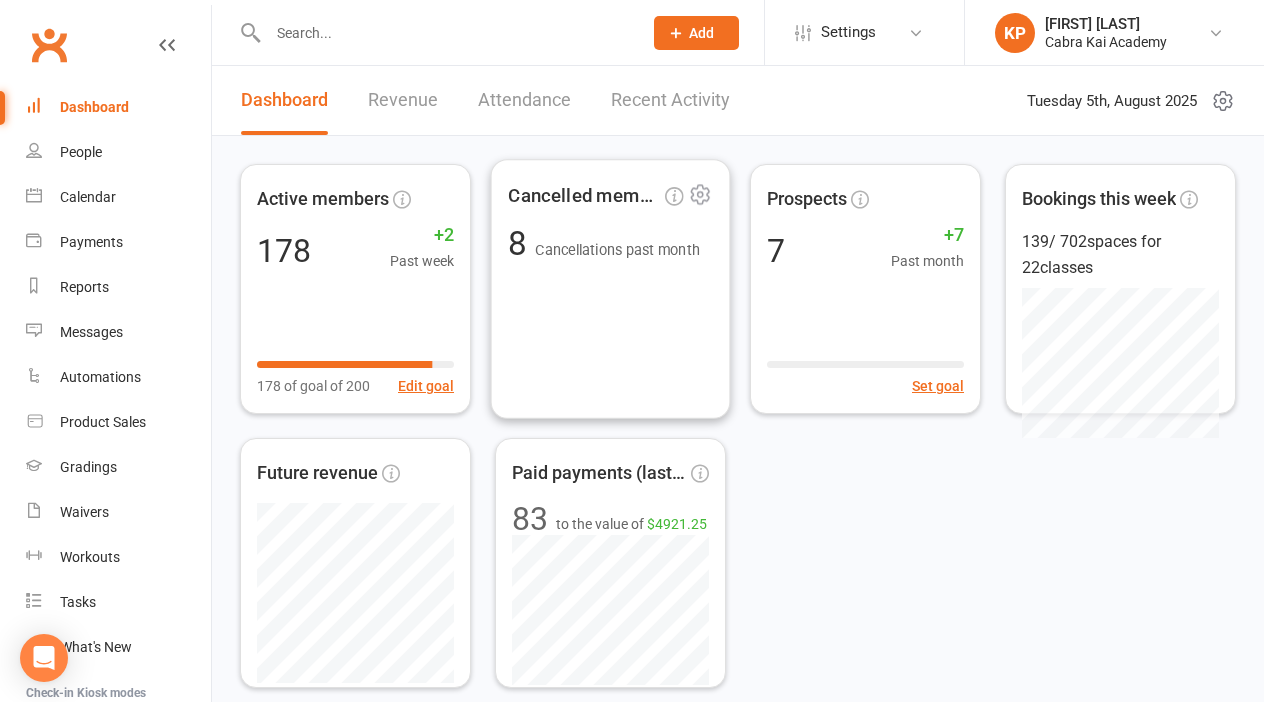 scroll, scrollTop: 0, scrollLeft: 0, axis: both 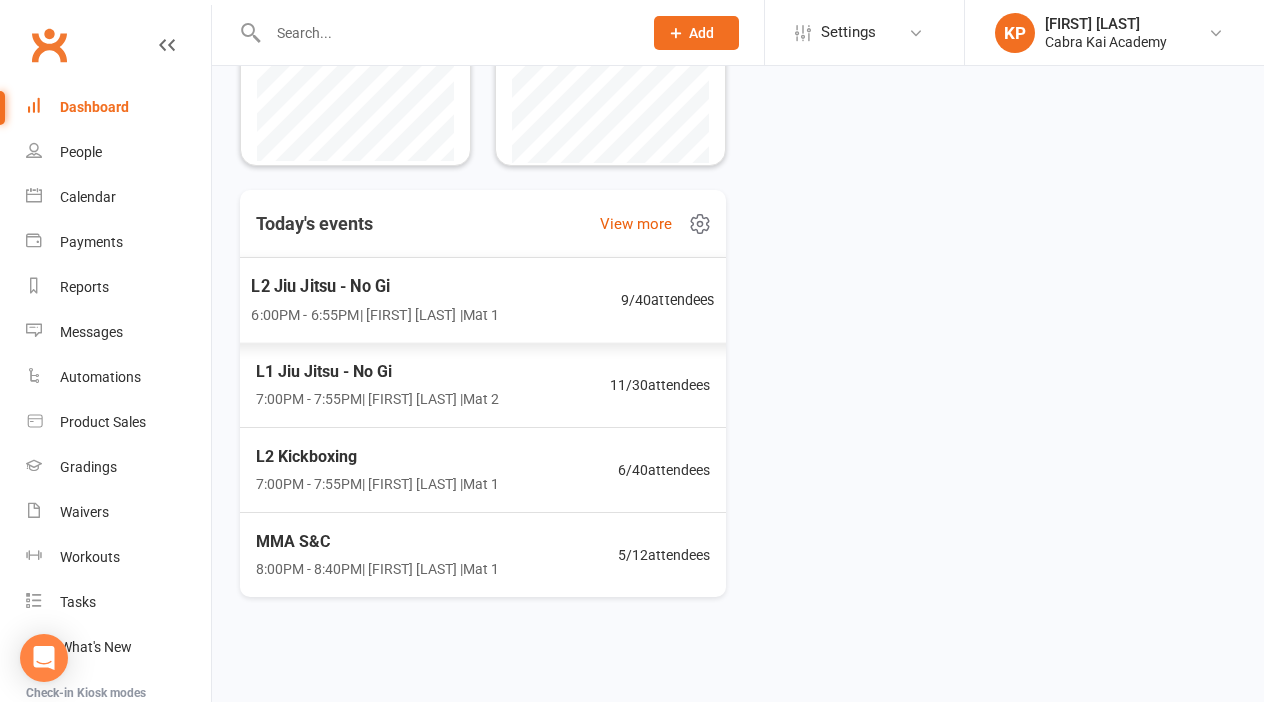 click on "6:00PM - 6:55PM  |   [FIRST] [LAST] |  Mat 1" at bounding box center (375, 314) 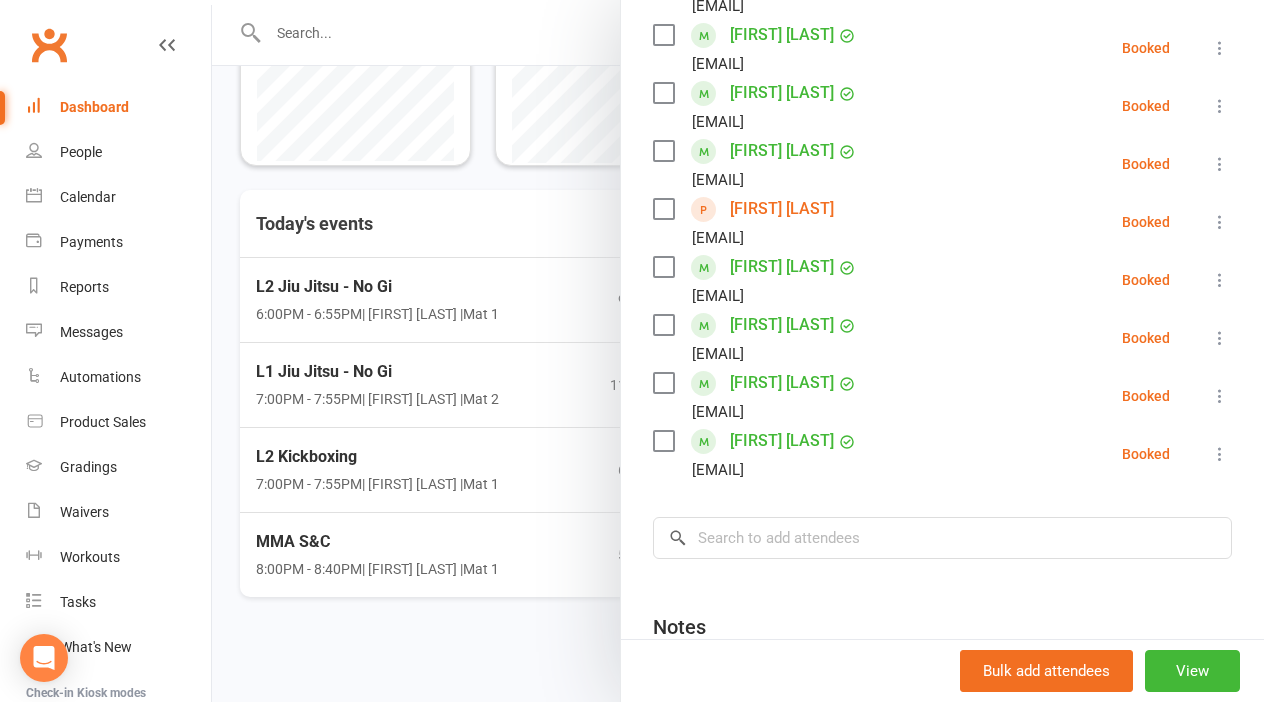 scroll, scrollTop: 426, scrollLeft: 0, axis: vertical 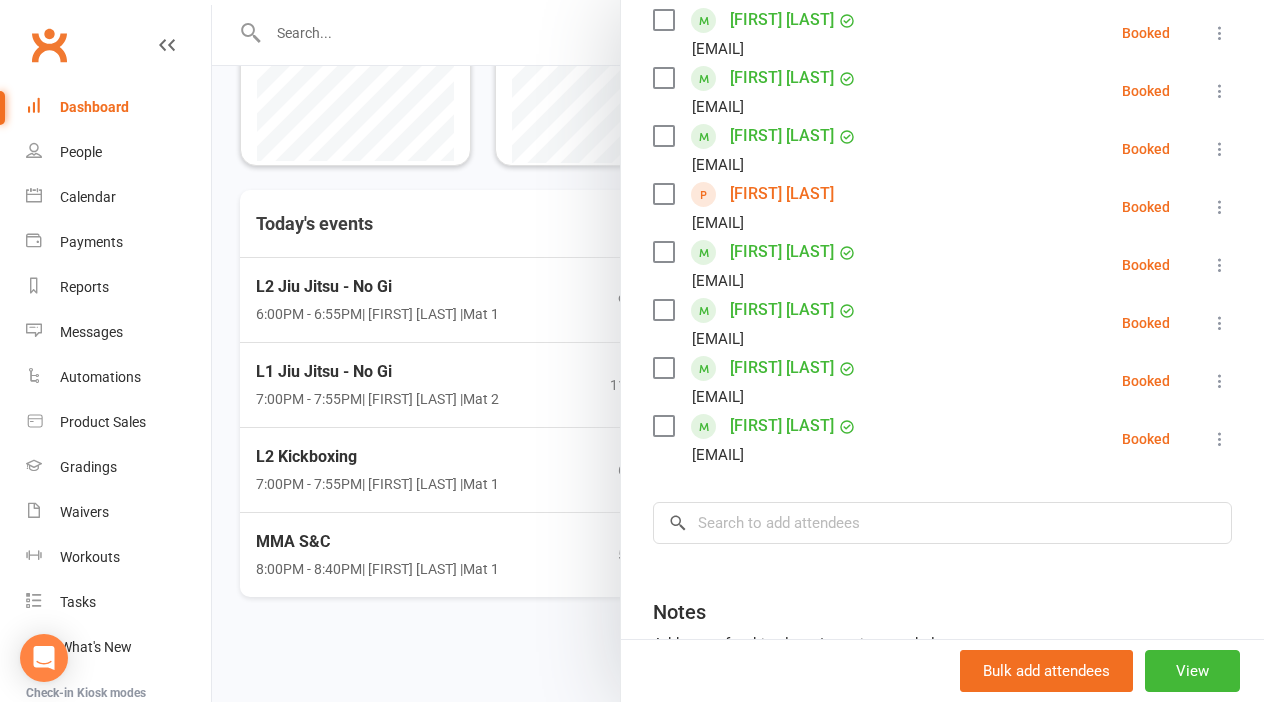 click at bounding box center [738, 351] 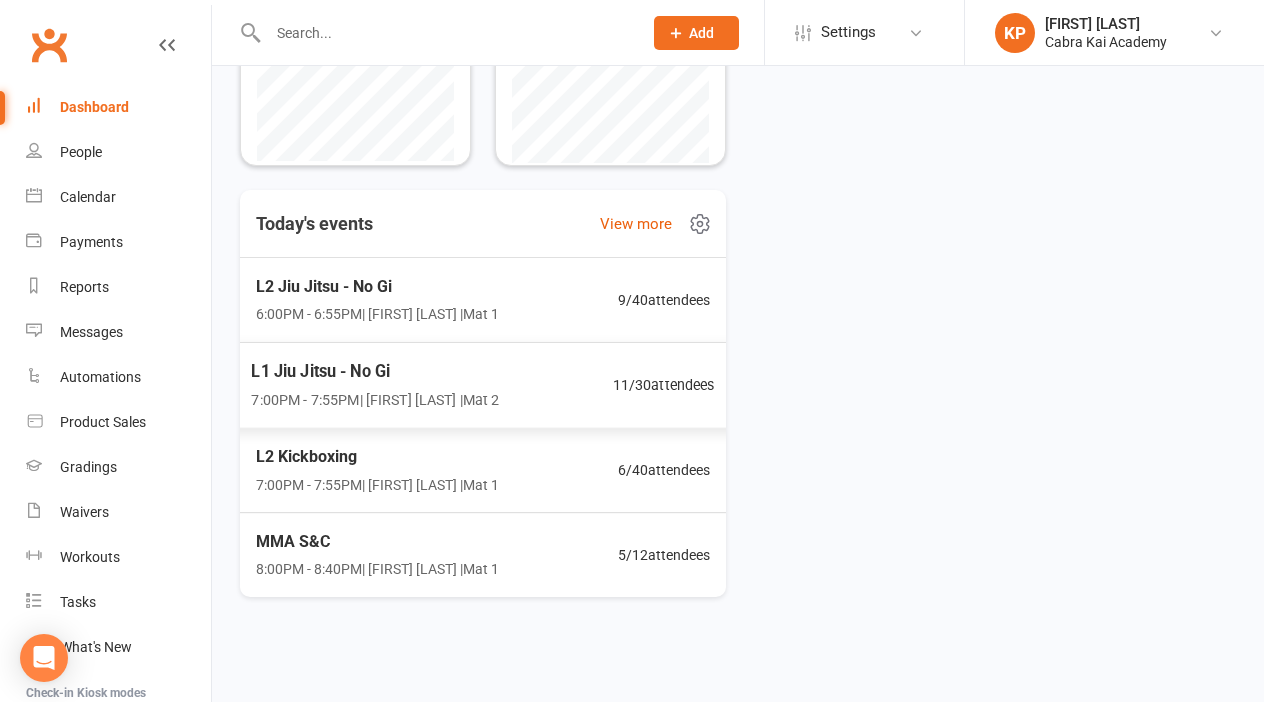 click on "L1 Jiu Jitsu - No Gi" at bounding box center [375, 371] 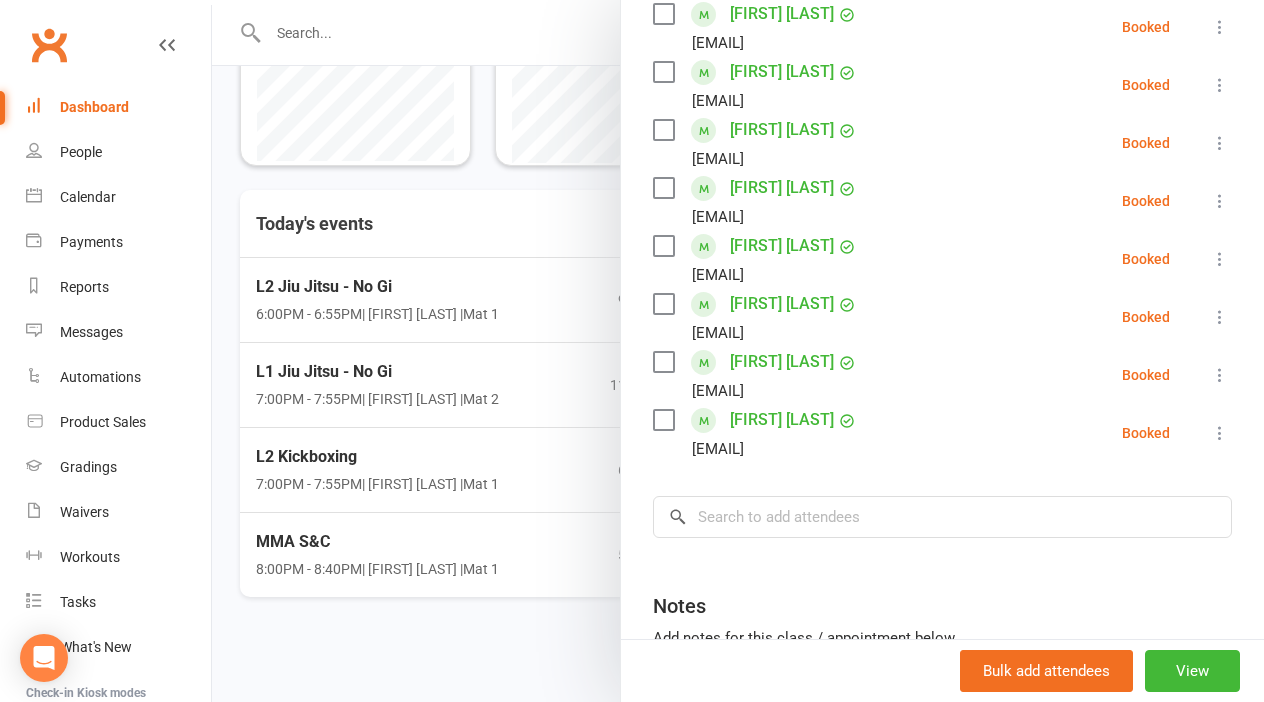 scroll, scrollTop: 549, scrollLeft: 0, axis: vertical 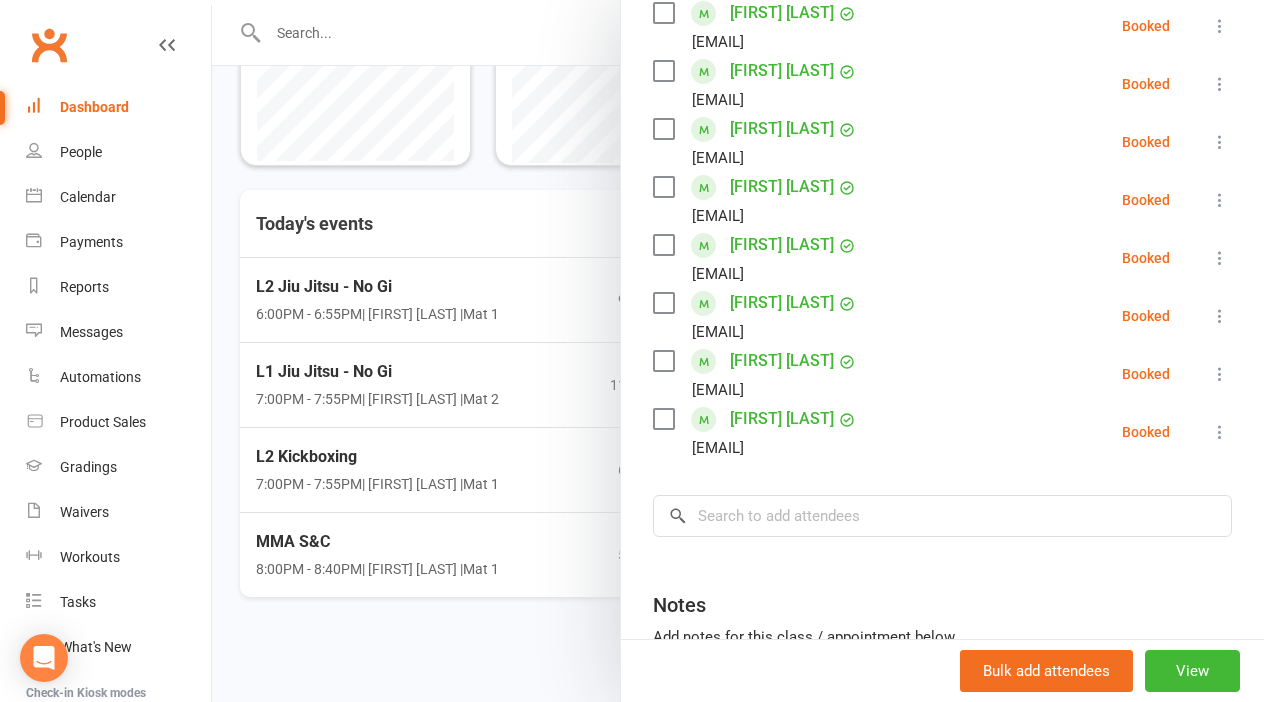 click at bounding box center (738, 351) 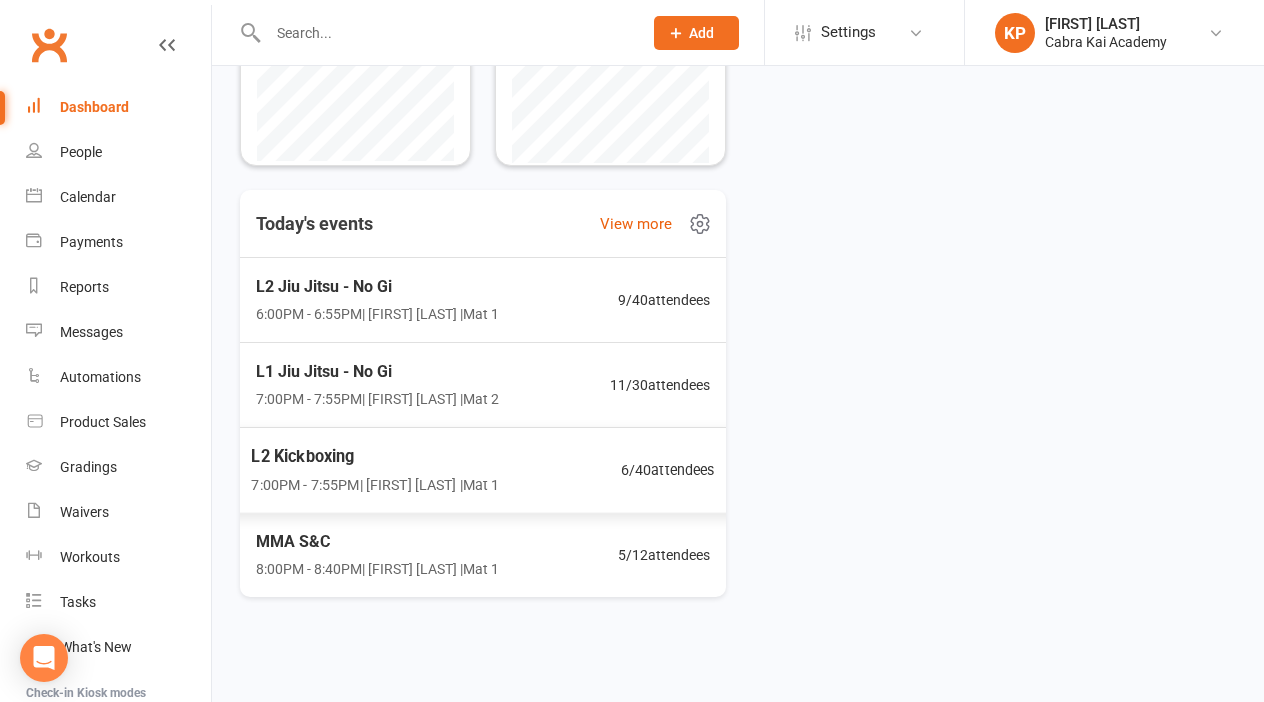 click on "L2 Kickboxing" at bounding box center (375, 456) 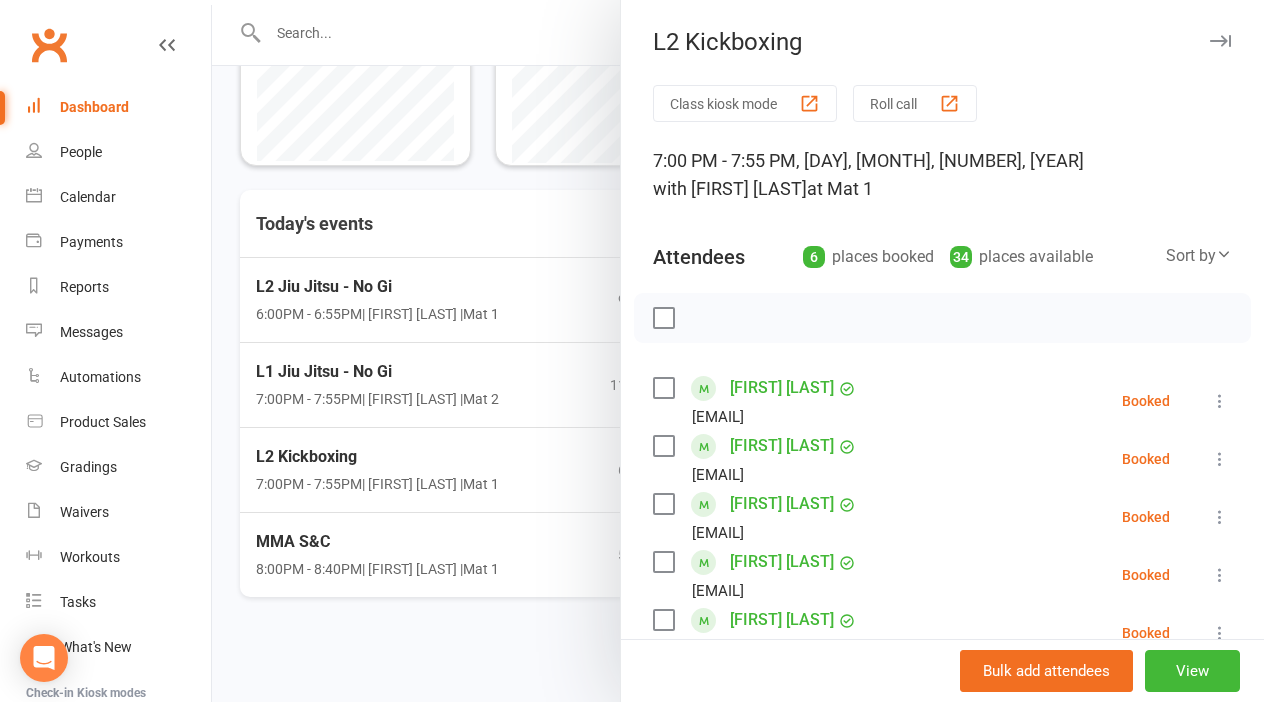 scroll, scrollTop: 0, scrollLeft: 0, axis: both 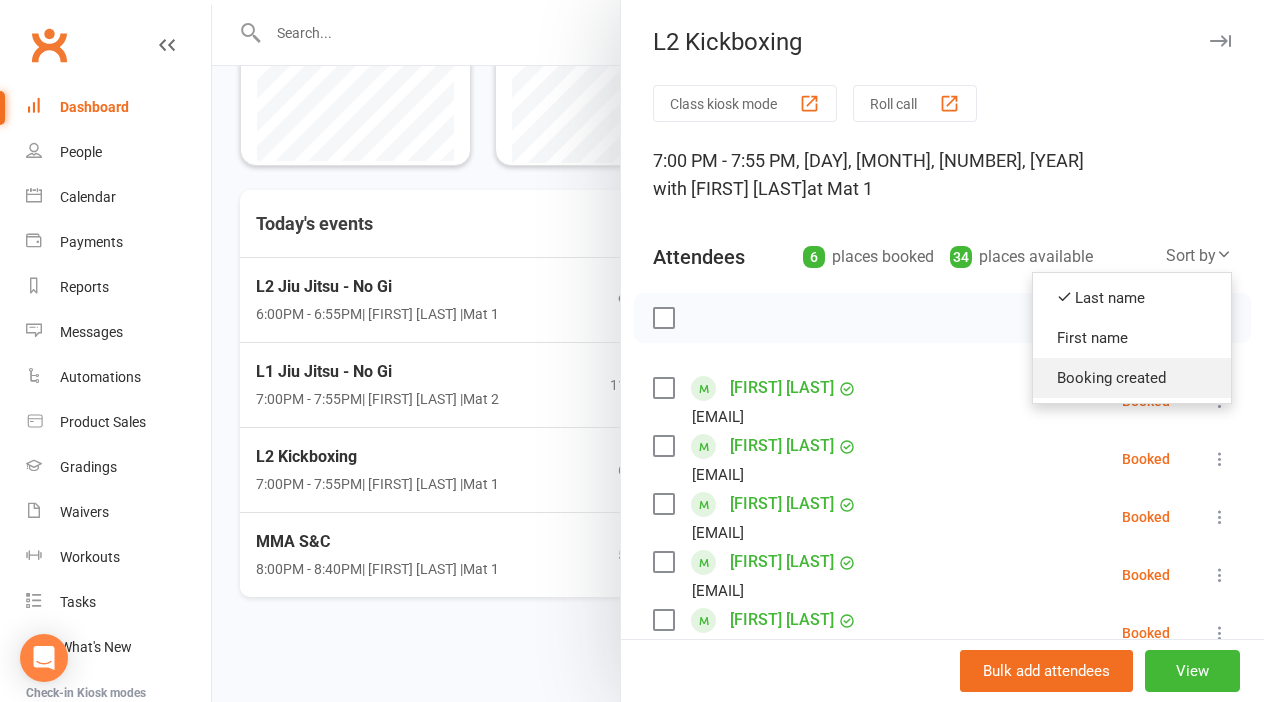 click on "Booking created" at bounding box center (1132, 378) 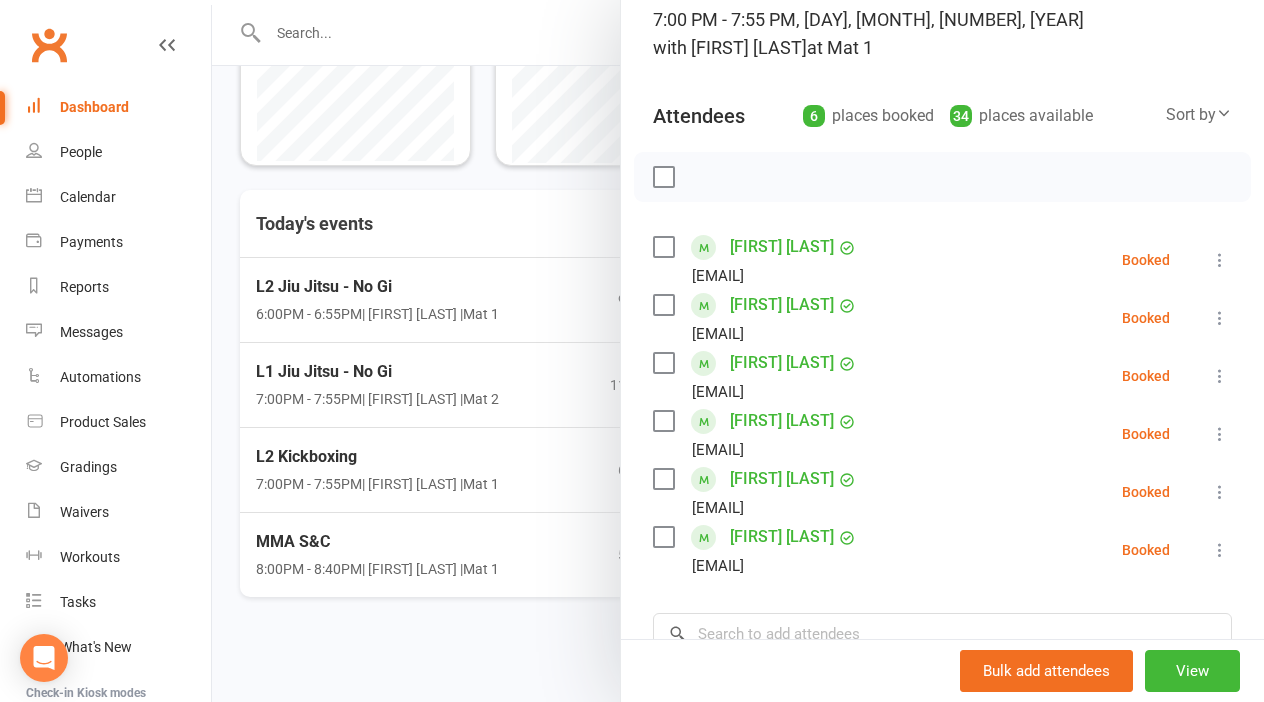 scroll, scrollTop: 140, scrollLeft: 0, axis: vertical 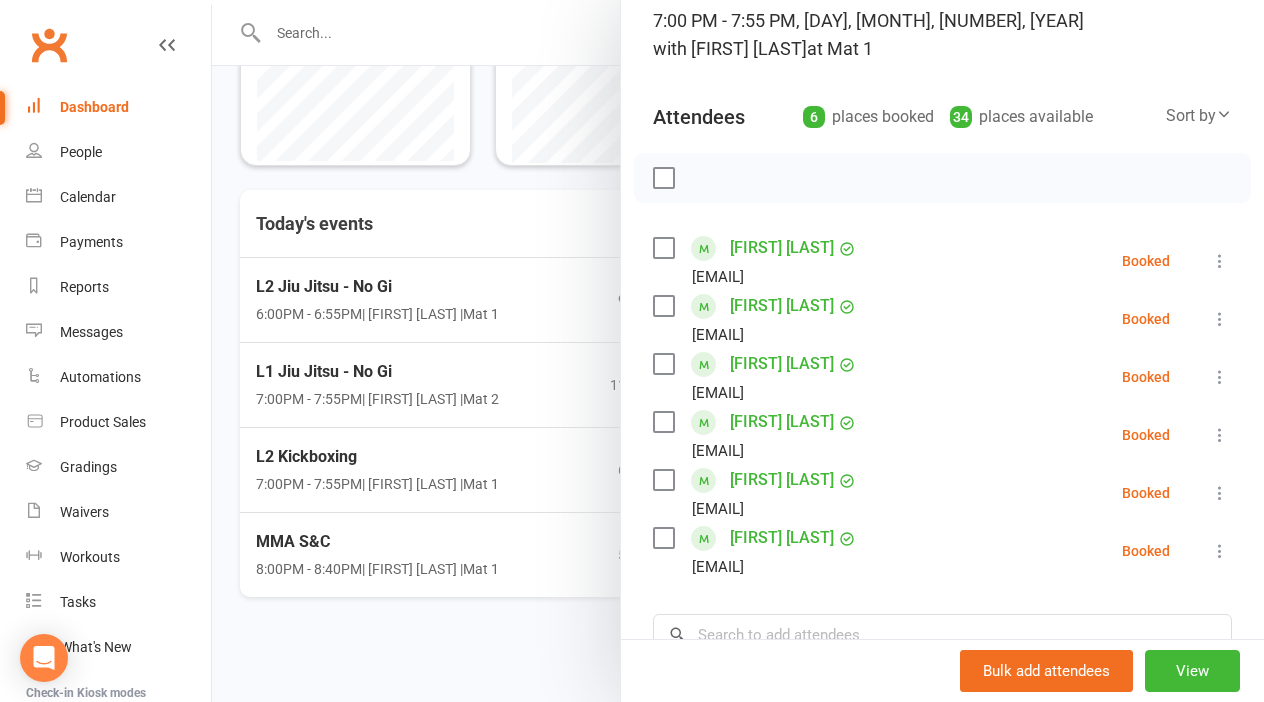 click at bounding box center [738, 351] 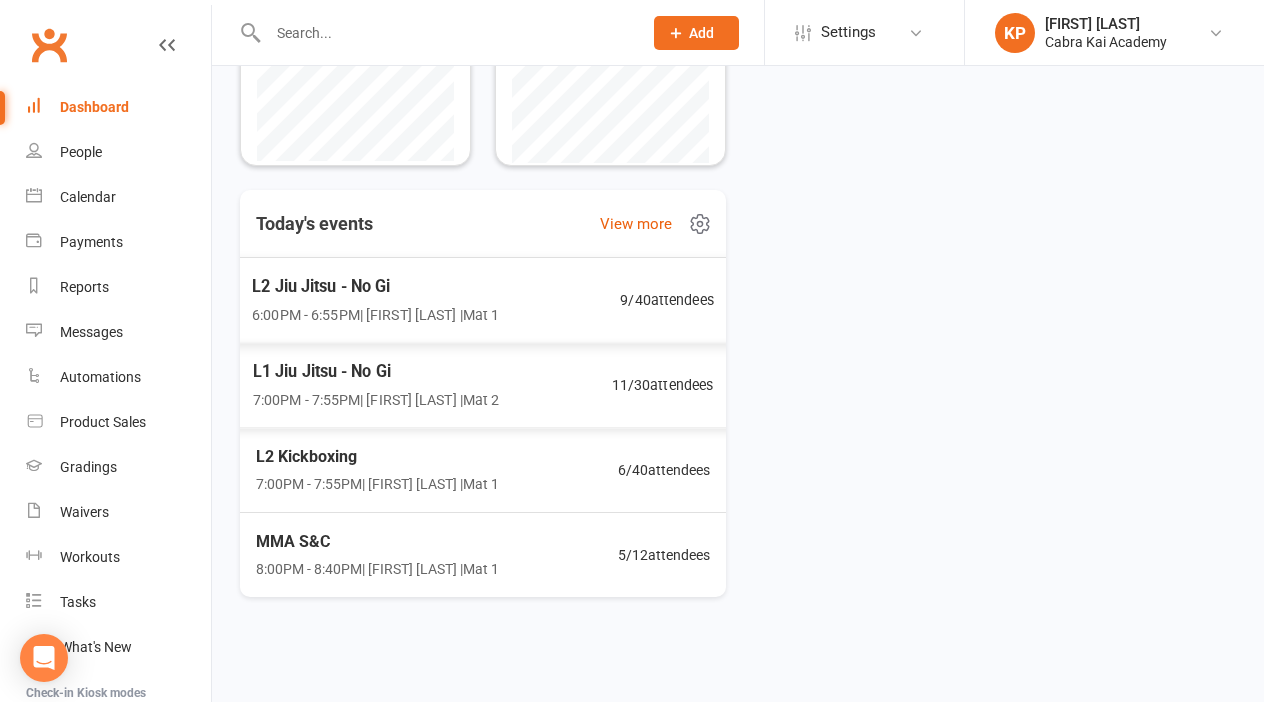 click on "L2 Jiu Jitsu - No Gi 6:00PM - 6:55PM  |   [FIRST] [LAST] |  Mat 1 9  /  40  attendees" at bounding box center (483, 300) 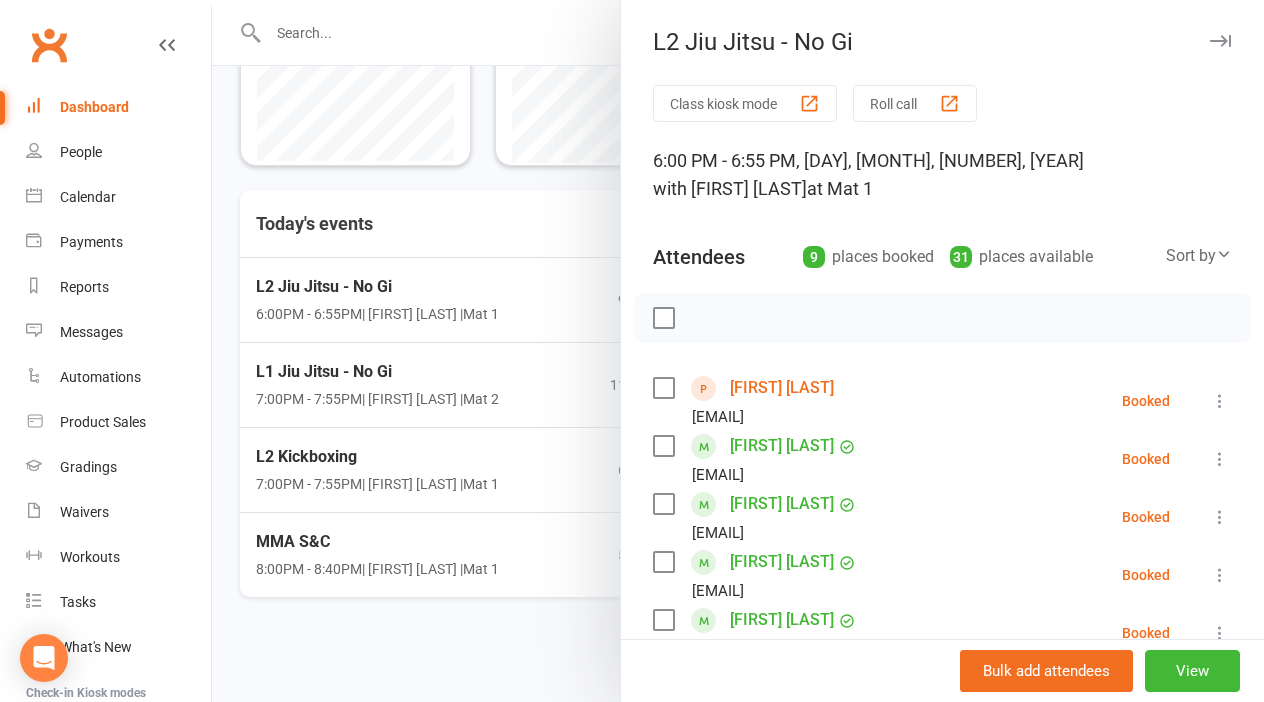 click at bounding box center [738, 351] 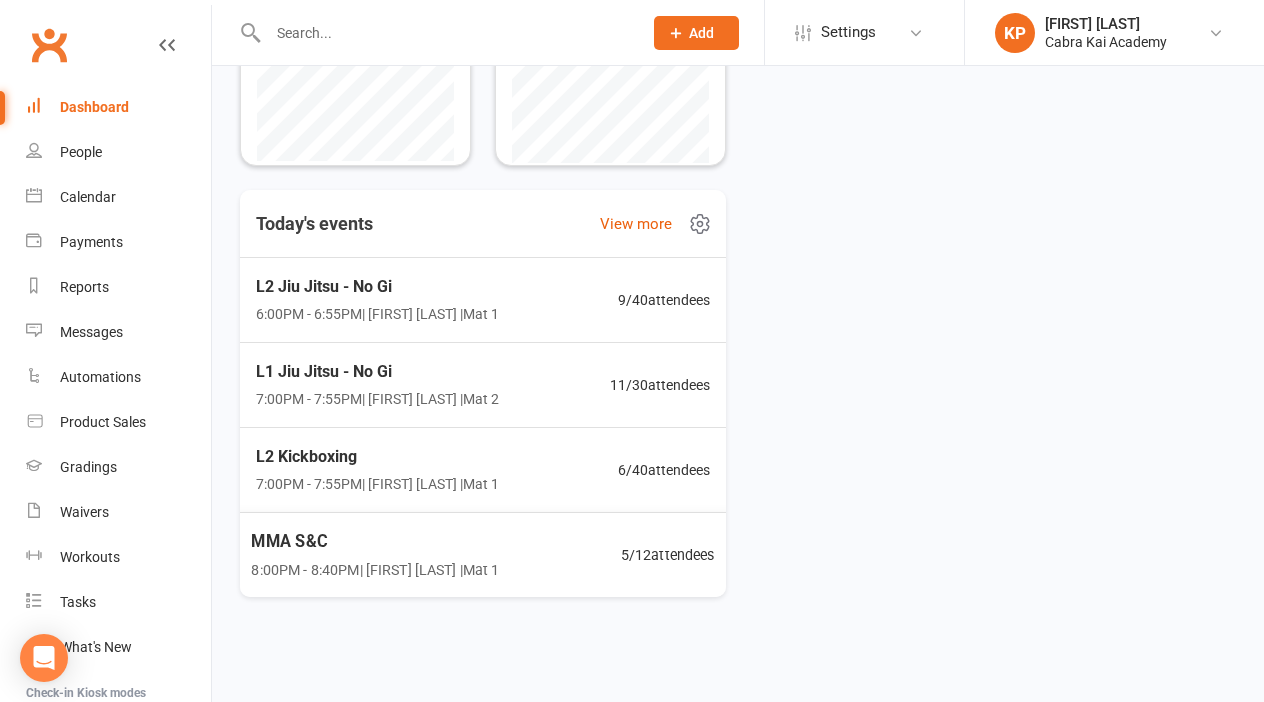 click on "MMA S&C 8:00PM - 8:40PM  |   [FIRST] [LAST] |  Mat 1 5  /  12  attendees" at bounding box center [483, 555] 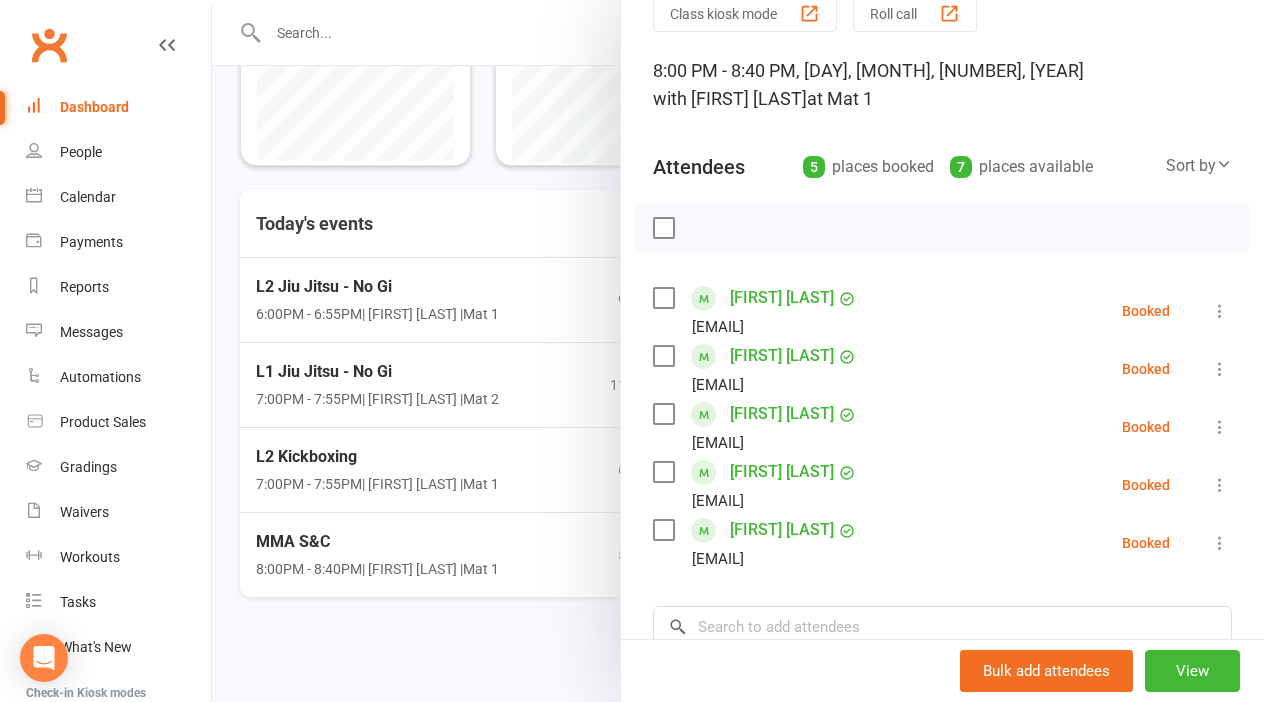 scroll, scrollTop: 91, scrollLeft: 0, axis: vertical 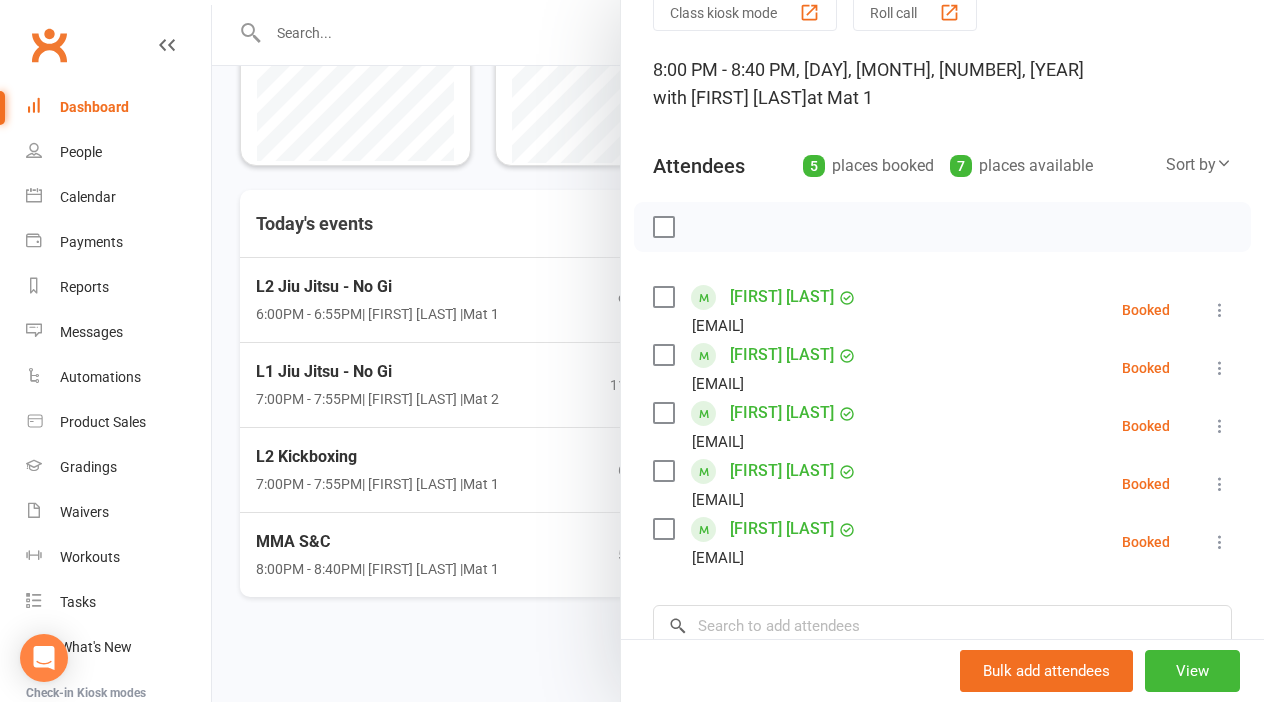 click at bounding box center [738, 351] 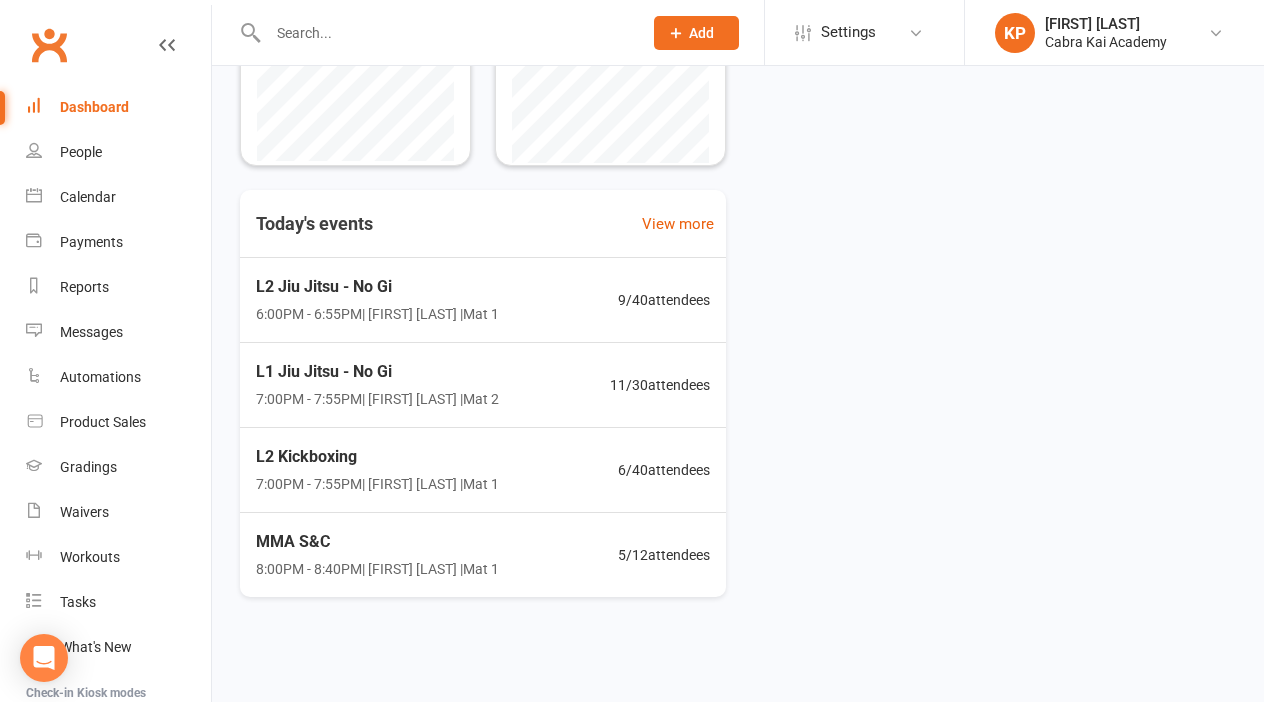 scroll, scrollTop: 534, scrollLeft: 0, axis: vertical 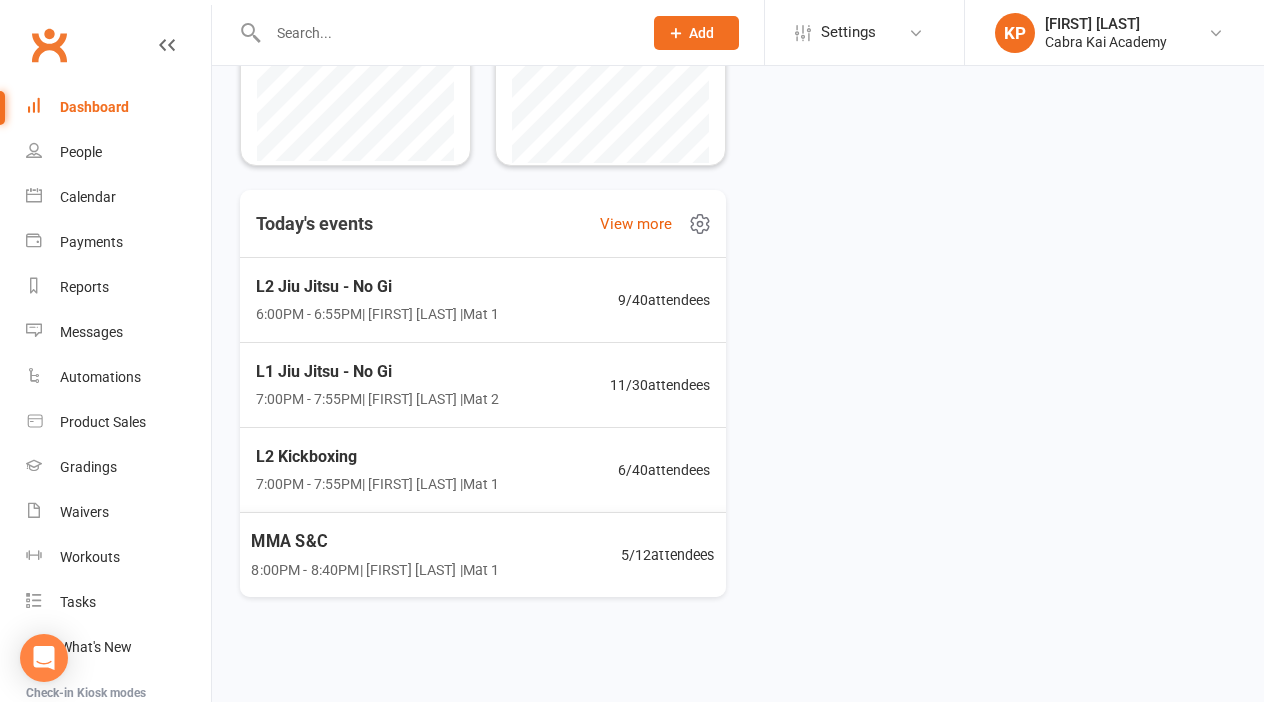 click on "MMA S&C 8:00PM - 8:40PM  |   [FIRST] [LAST] |  Mat 1" at bounding box center [375, 554] 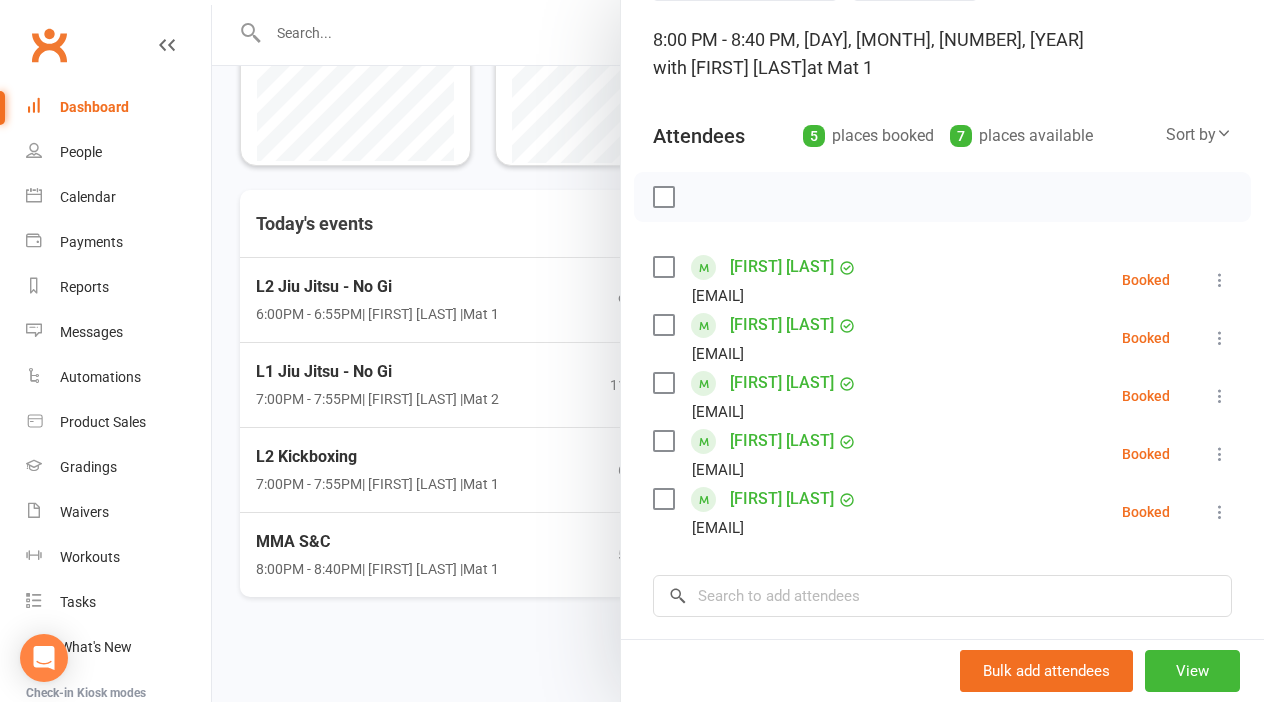 scroll, scrollTop: 126, scrollLeft: 0, axis: vertical 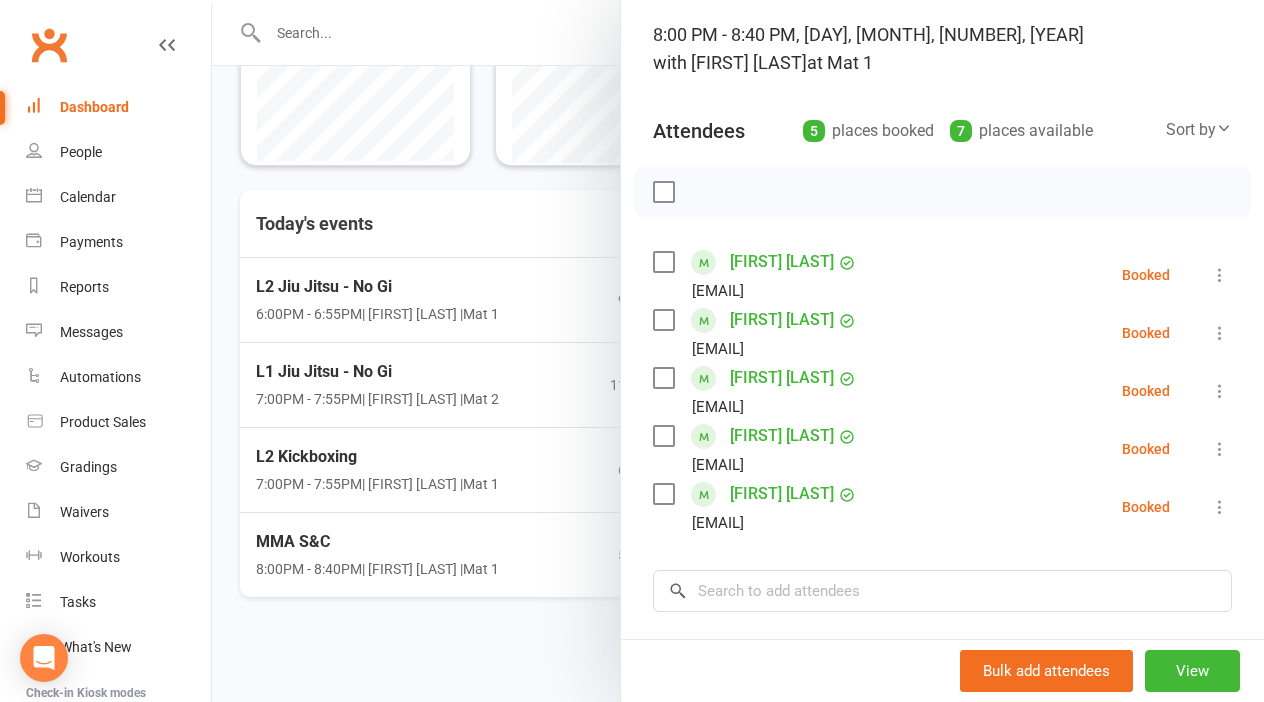 click at bounding box center (738, 351) 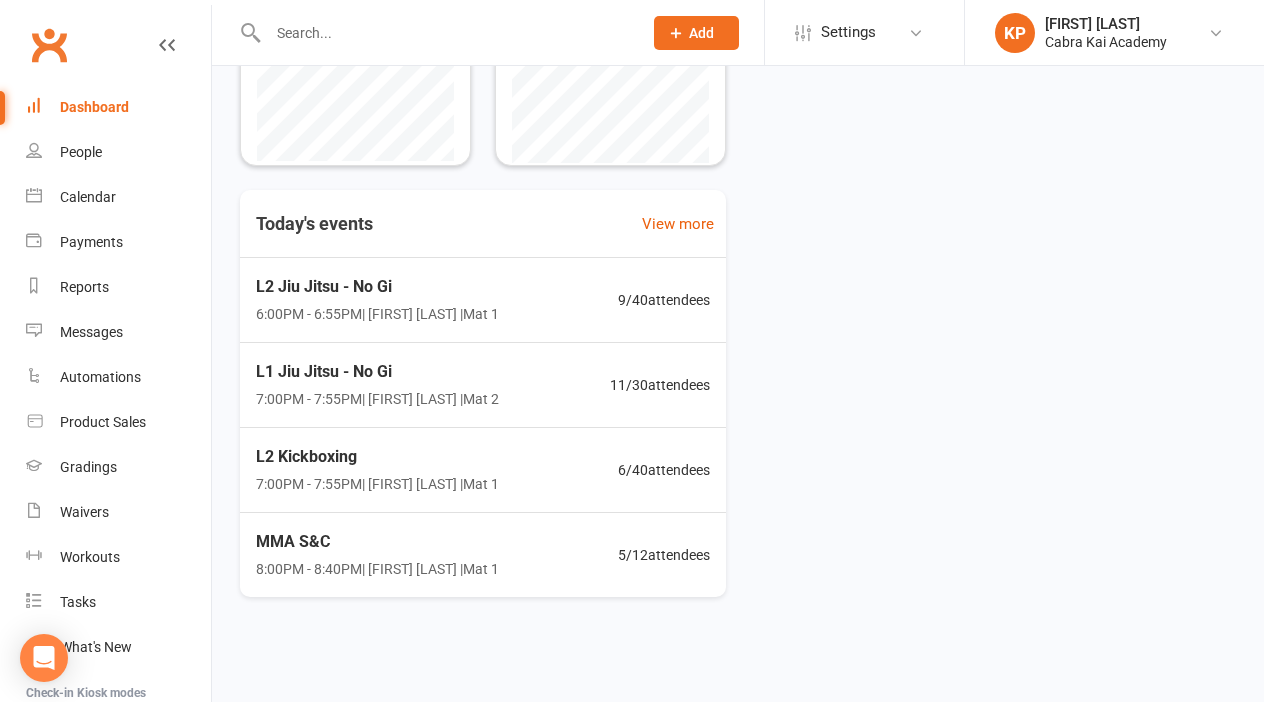 click on "Today's events View more L2 Jiu Jitsu - No Gi 6:00PM - 6:55PM  |   [FIRST] [LAST] |  Mat 1 9  /  40  attendees L1 Jiu Jitsu - No Gi 7:00PM - 7:55PM  |   [FIRST] [LAST] |  Mat 2 11  /  30  attendees L2 Kickboxing 7:00PM - 7:55PM  |   [FIRST] [LAST] |  Mat 1 6  /  40  attendees MMA S&C 8:00PM - 8:40PM  |   [FIRST] [LAST] |  Mat 1 5  /  12  attendees" at bounding box center (738, 393) 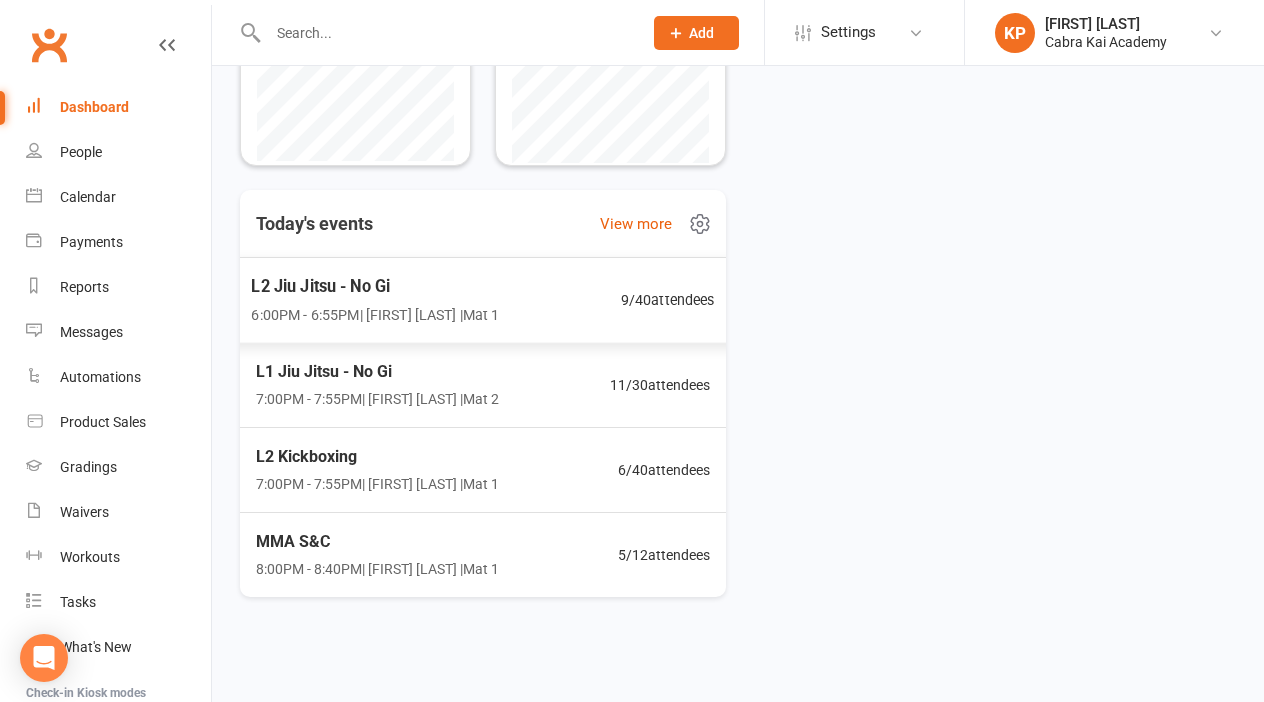 click on "L2 Jiu Jitsu - No Gi 6:00PM - 6:55PM  |   [FIRST] [LAST] |  Mat 1 9  /  40  attendees" at bounding box center (483, 300) 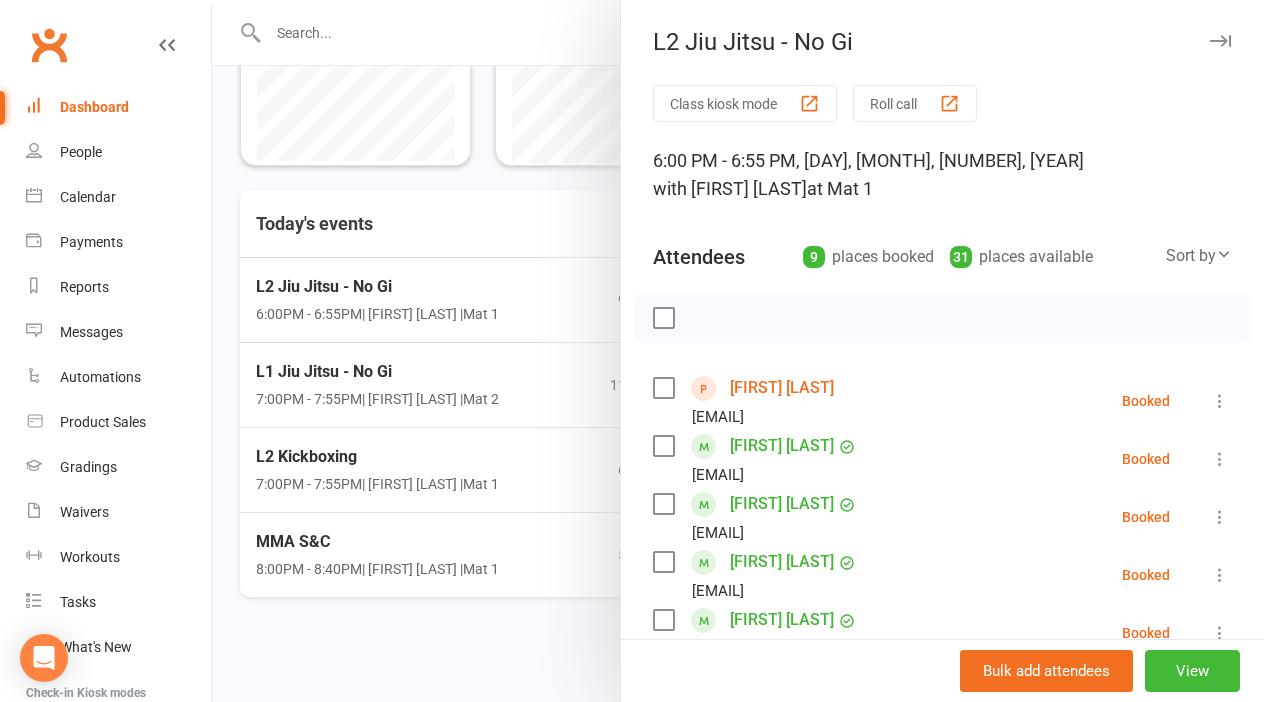 scroll, scrollTop: 534, scrollLeft: 0, axis: vertical 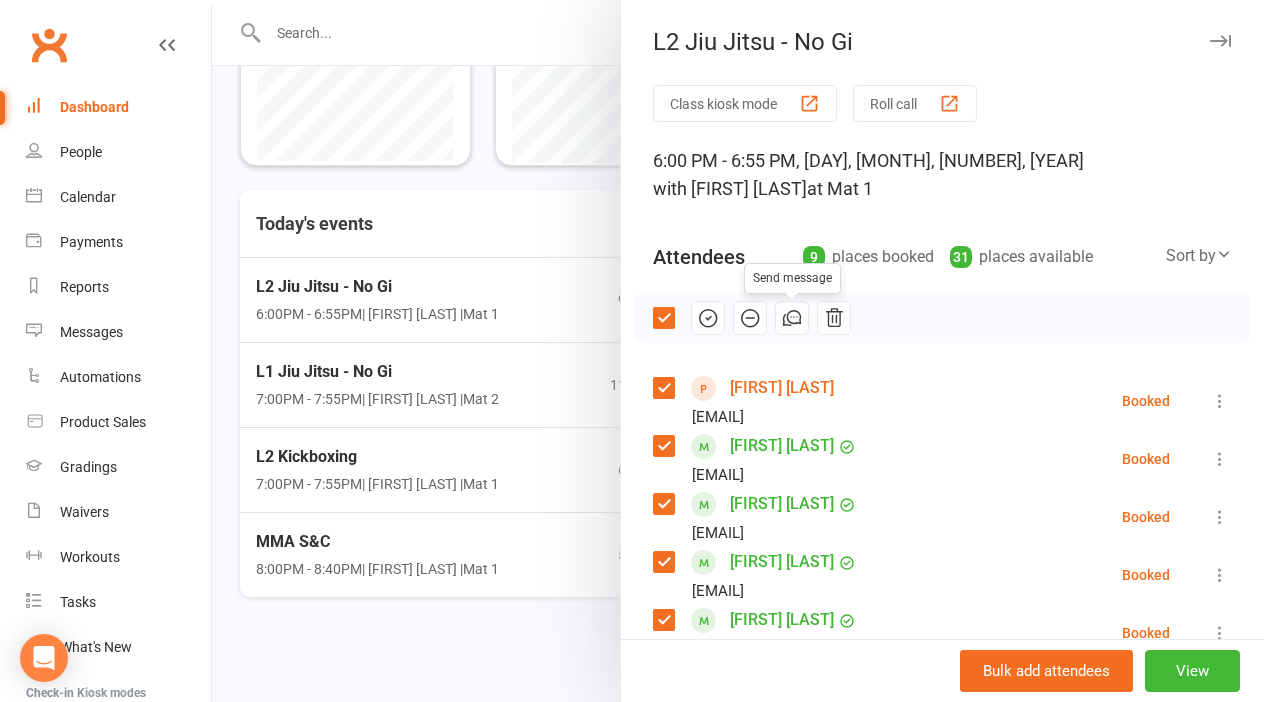 click 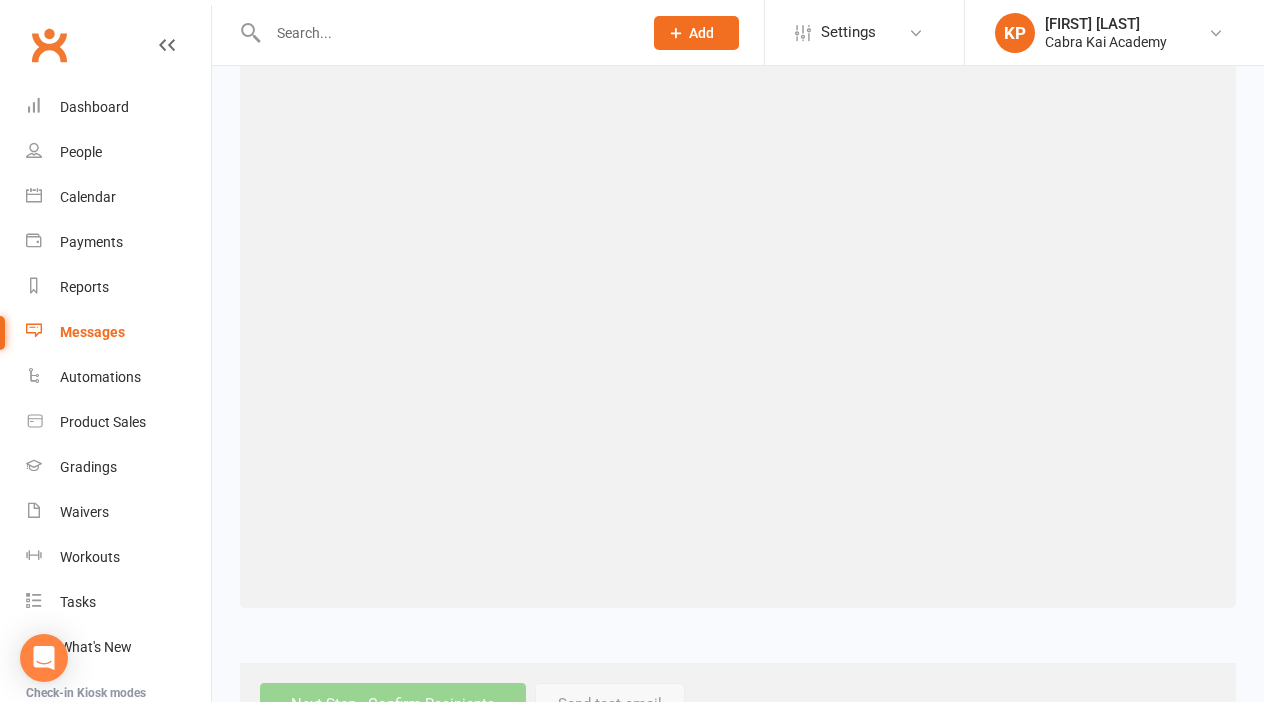 scroll, scrollTop: 0, scrollLeft: 0, axis: both 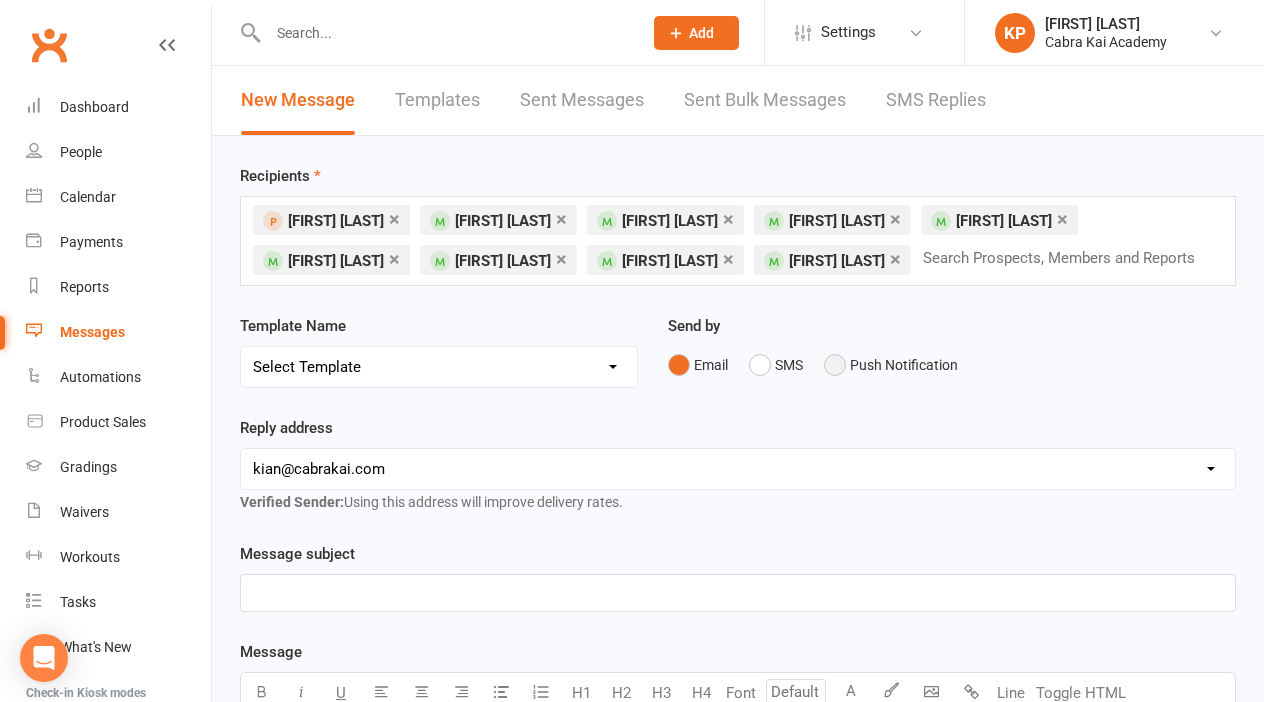 click on "Push Notification" at bounding box center [891, 365] 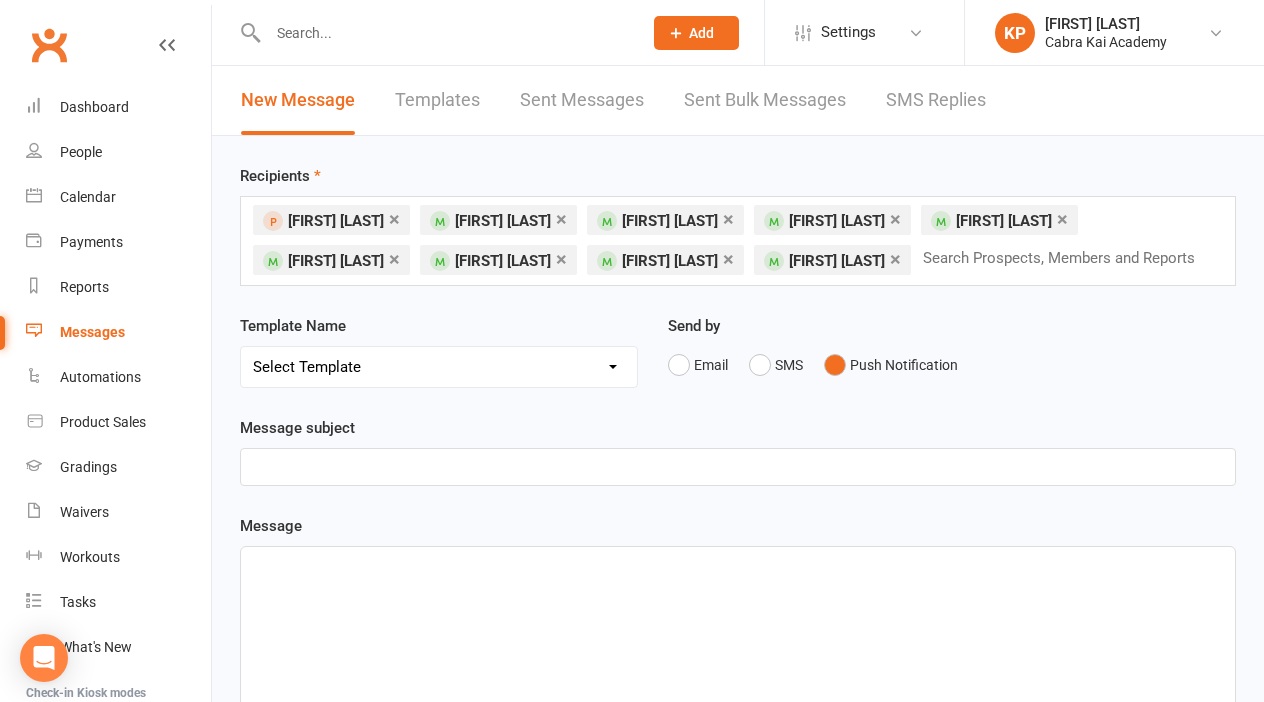 click on "﻿" at bounding box center [738, 467] 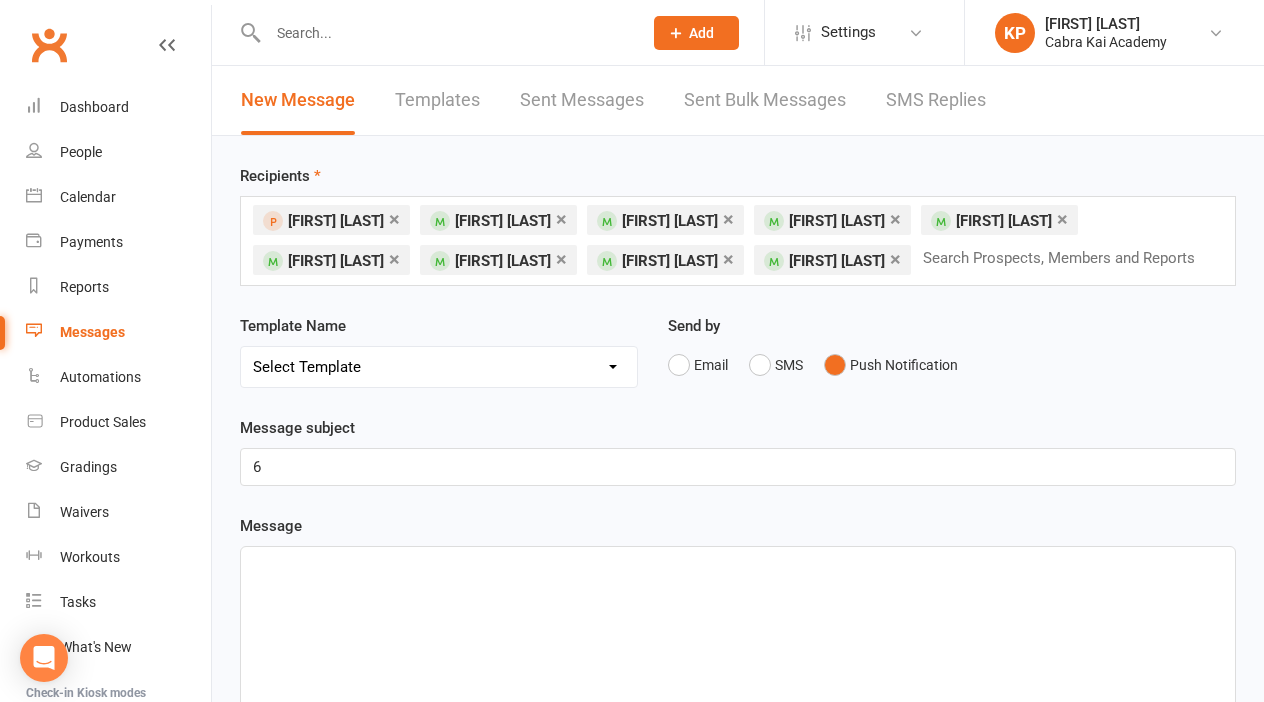 type 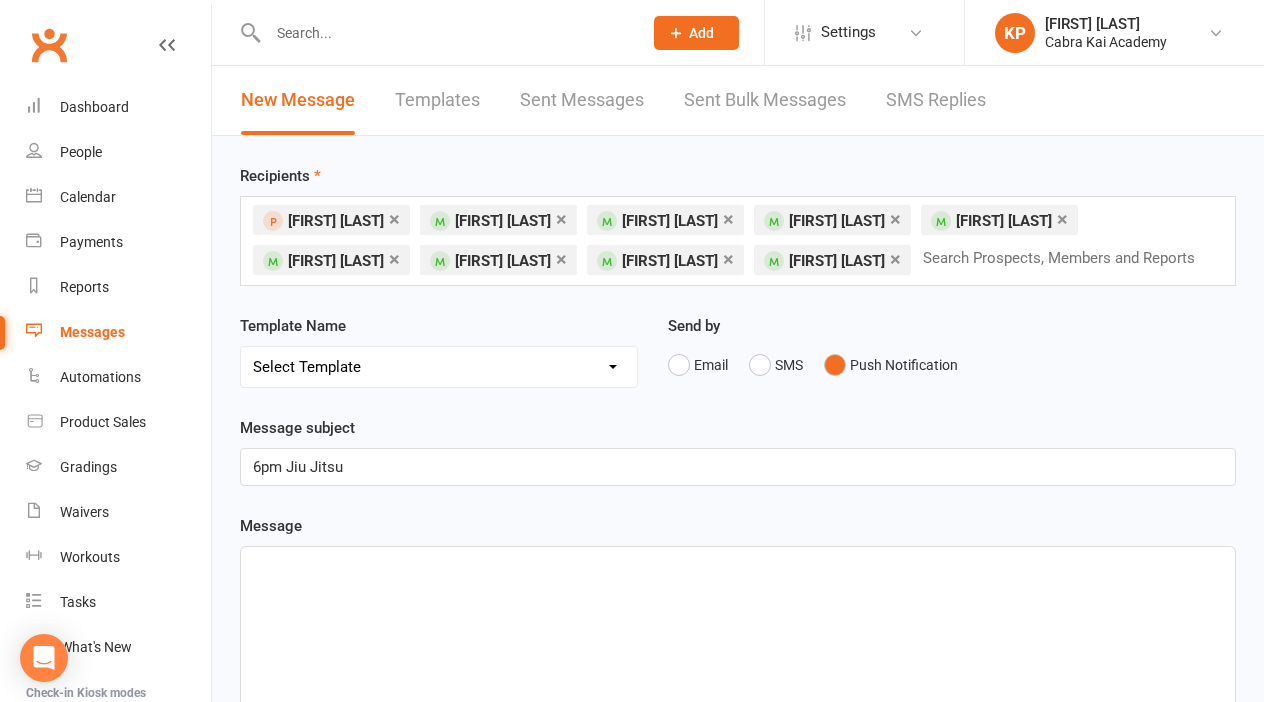 click on "﻿" at bounding box center (738, 697) 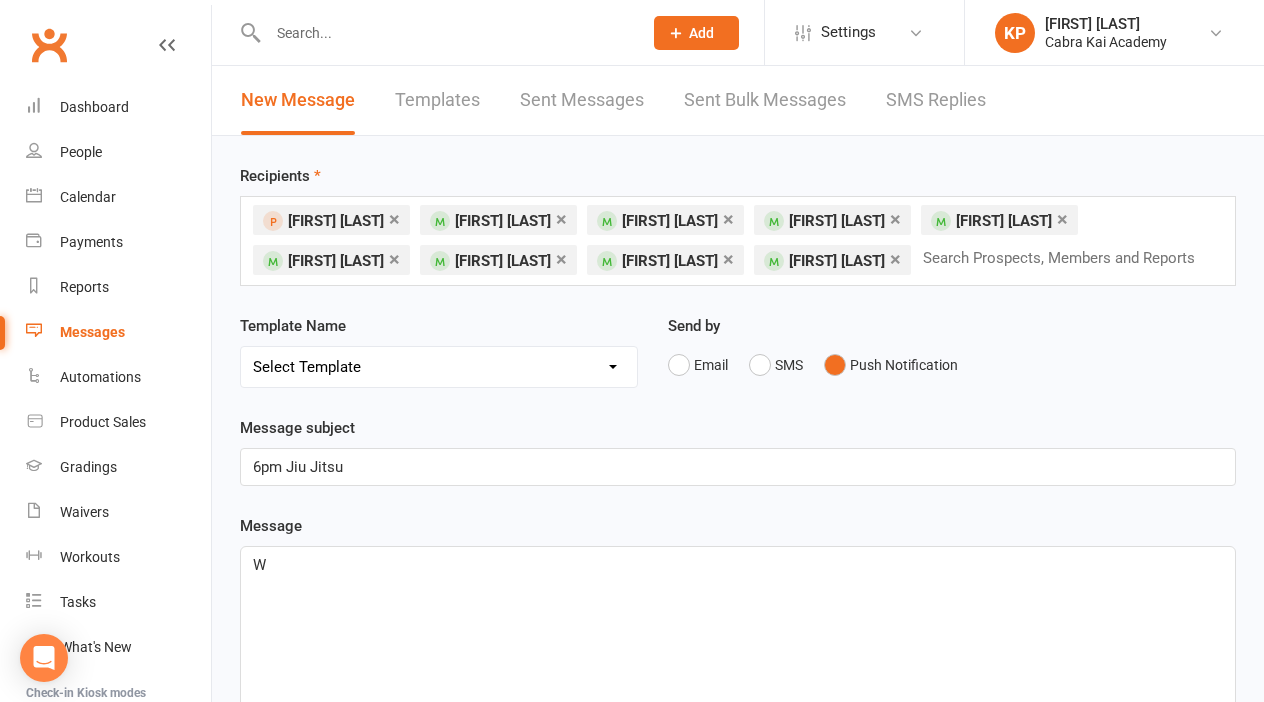 type 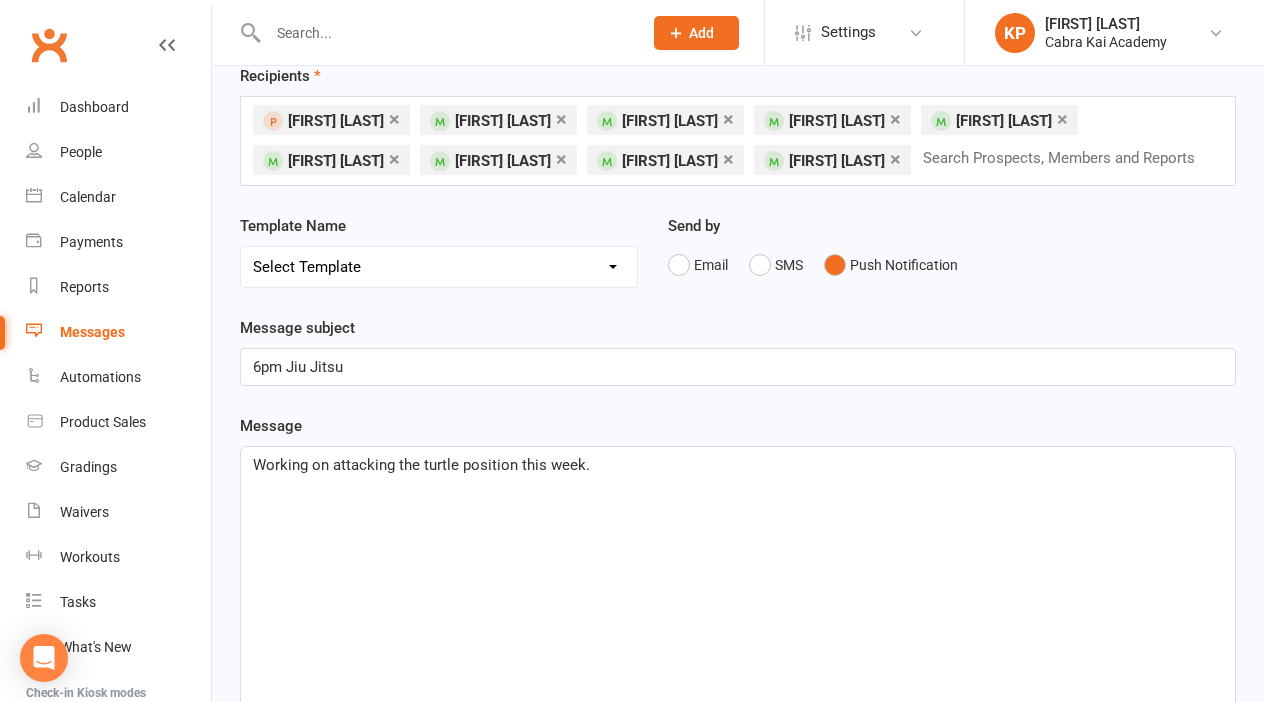 scroll, scrollTop: 112, scrollLeft: 0, axis: vertical 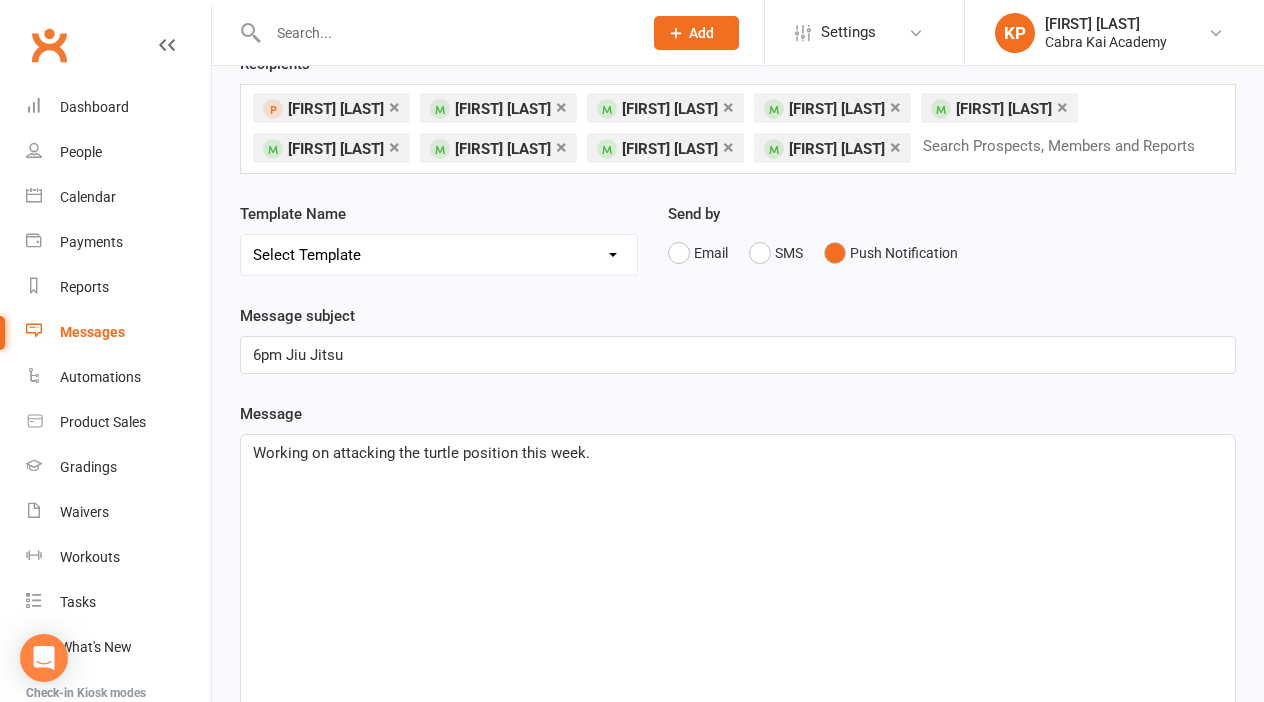 click on "6pm Jiu Jitsu" at bounding box center [738, 355] 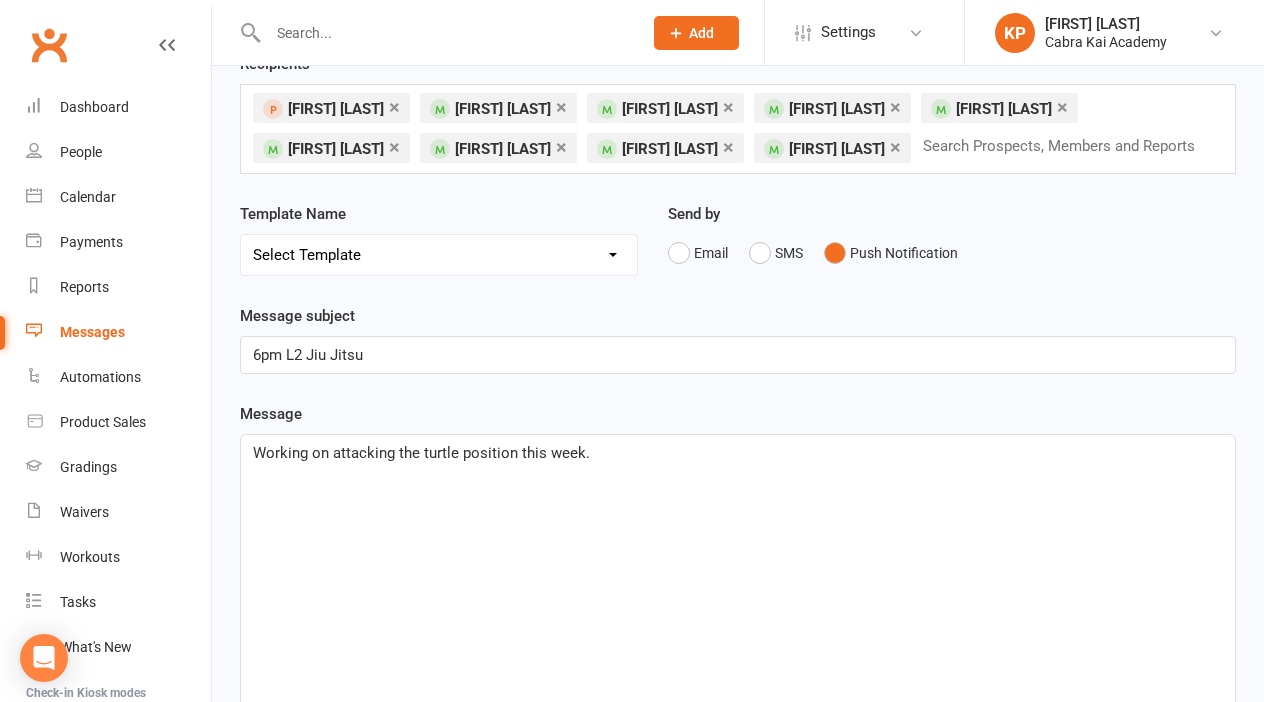 click on "Working on attacking the turtle position this week." at bounding box center (738, 453) 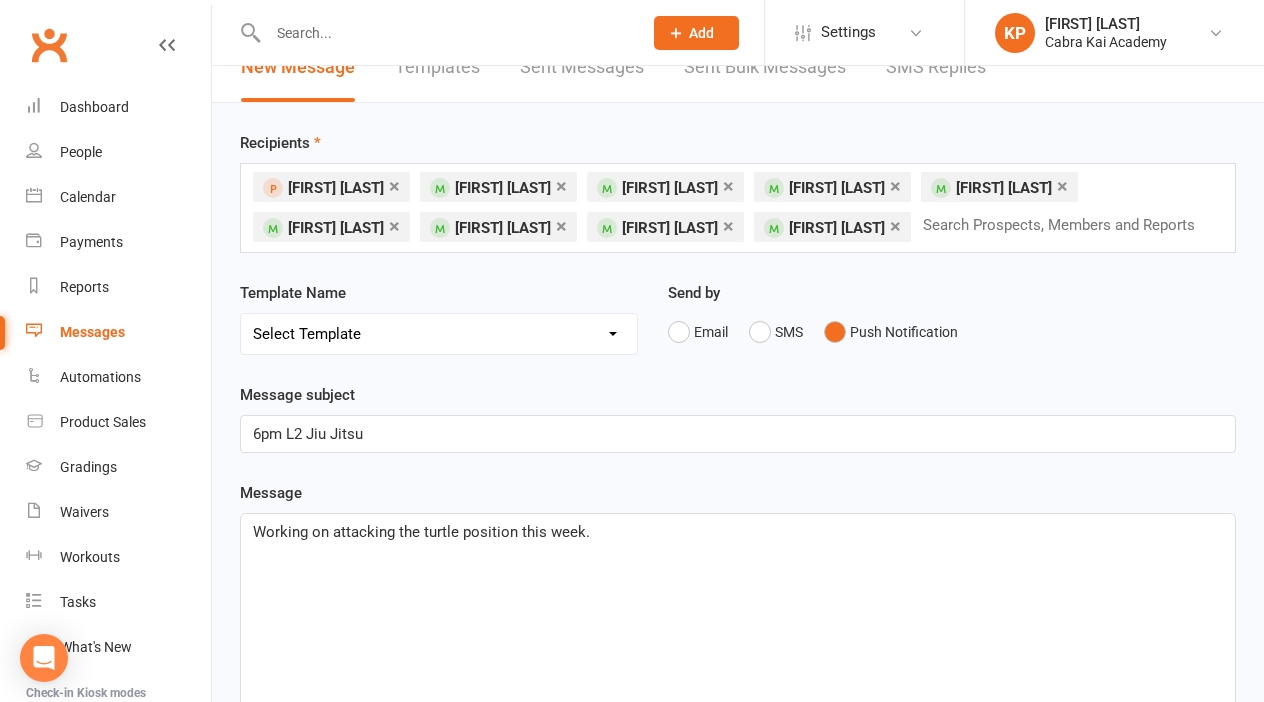 scroll, scrollTop: 37, scrollLeft: 0, axis: vertical 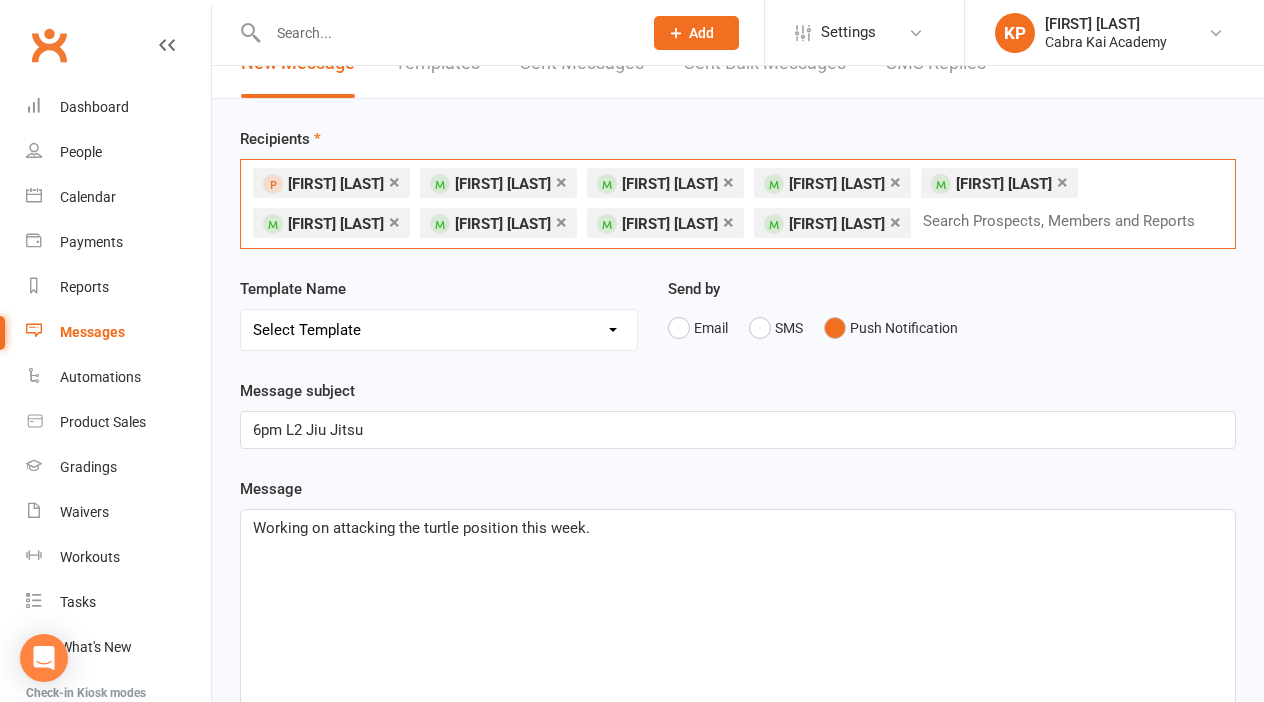 click at bounding box center (1068, 221) 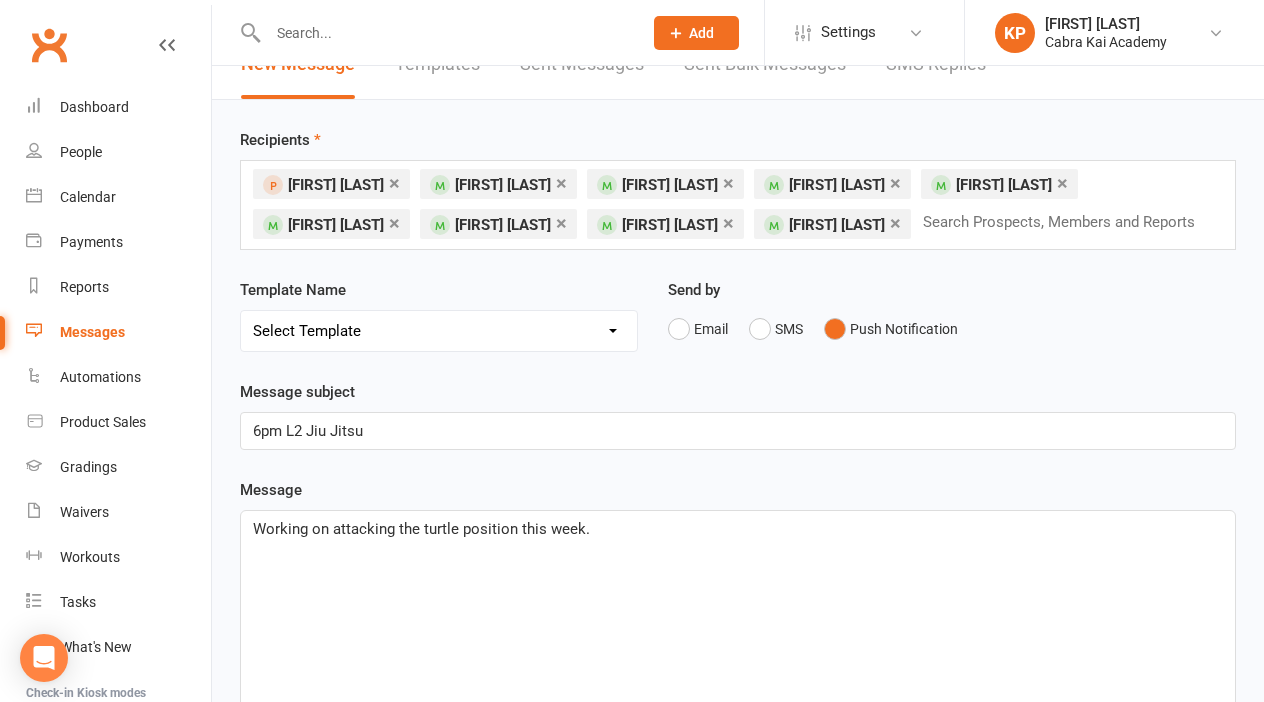 click on "Send by Email SMS Push Notification" at bounding box center (952, 313) 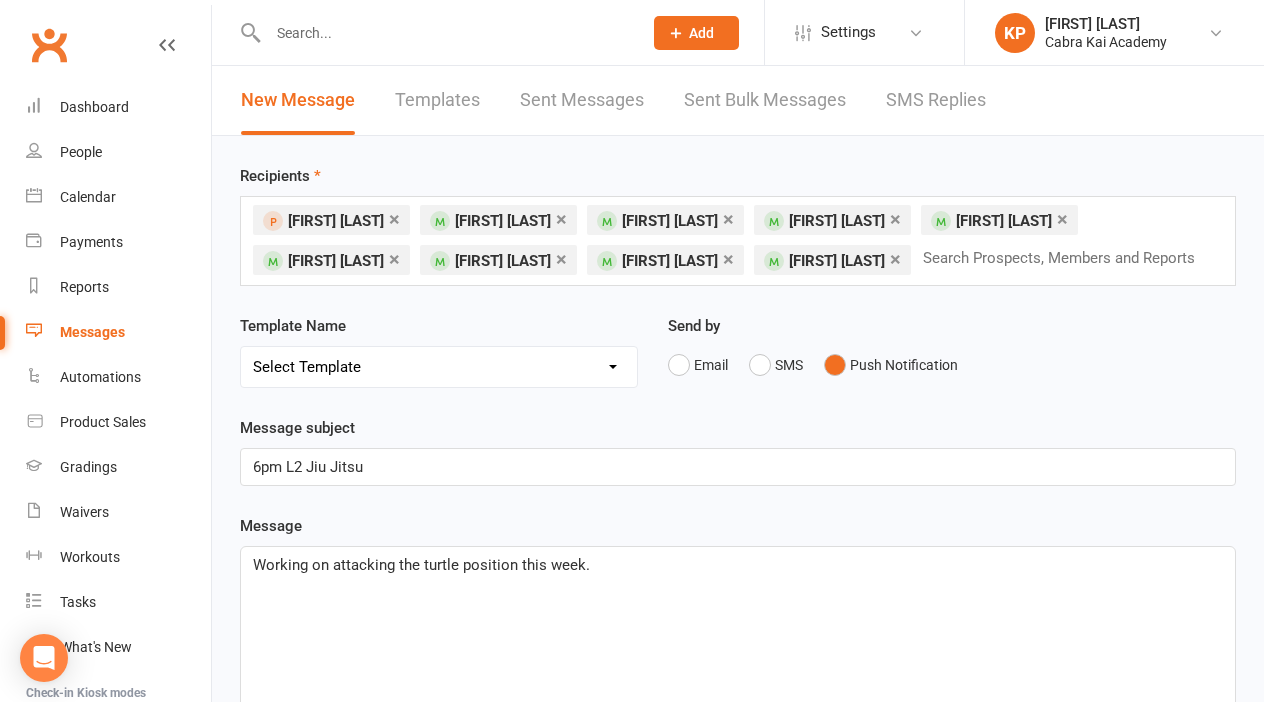 scroll, scrollTop: 0, scrollLeft: 0, axis: both 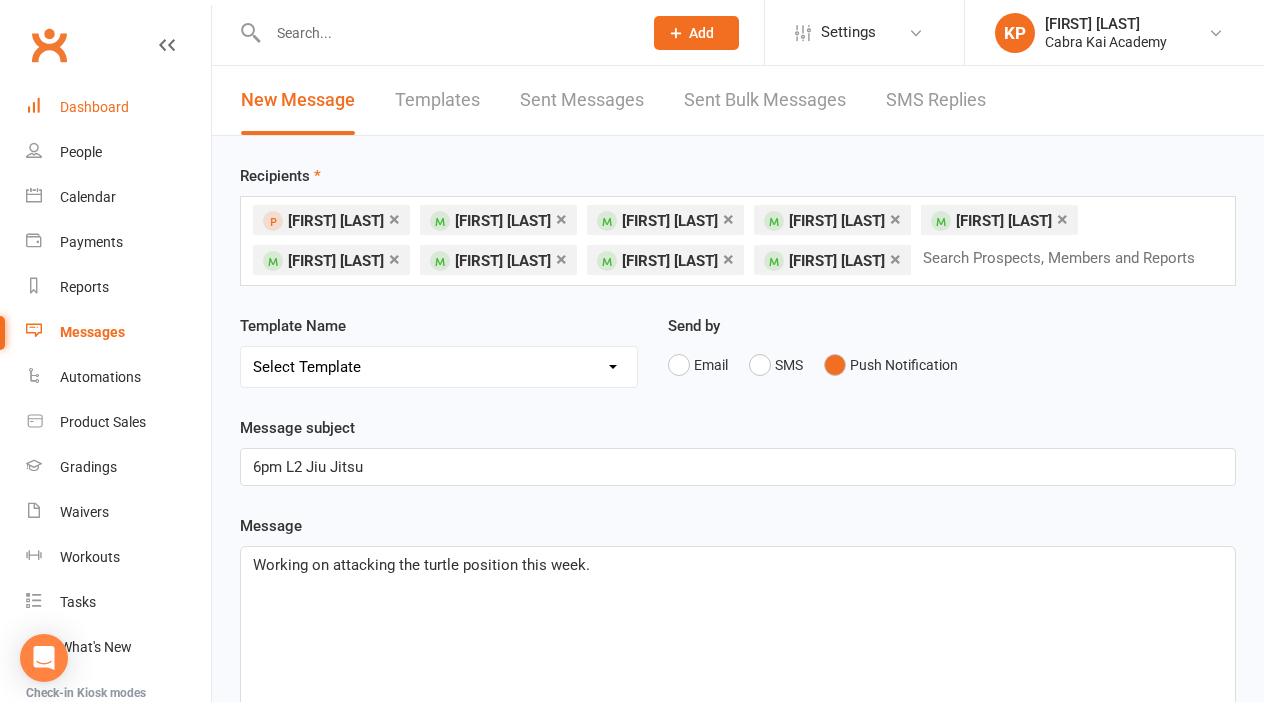 click on "Dashboard" at bounding box center [94, 107] 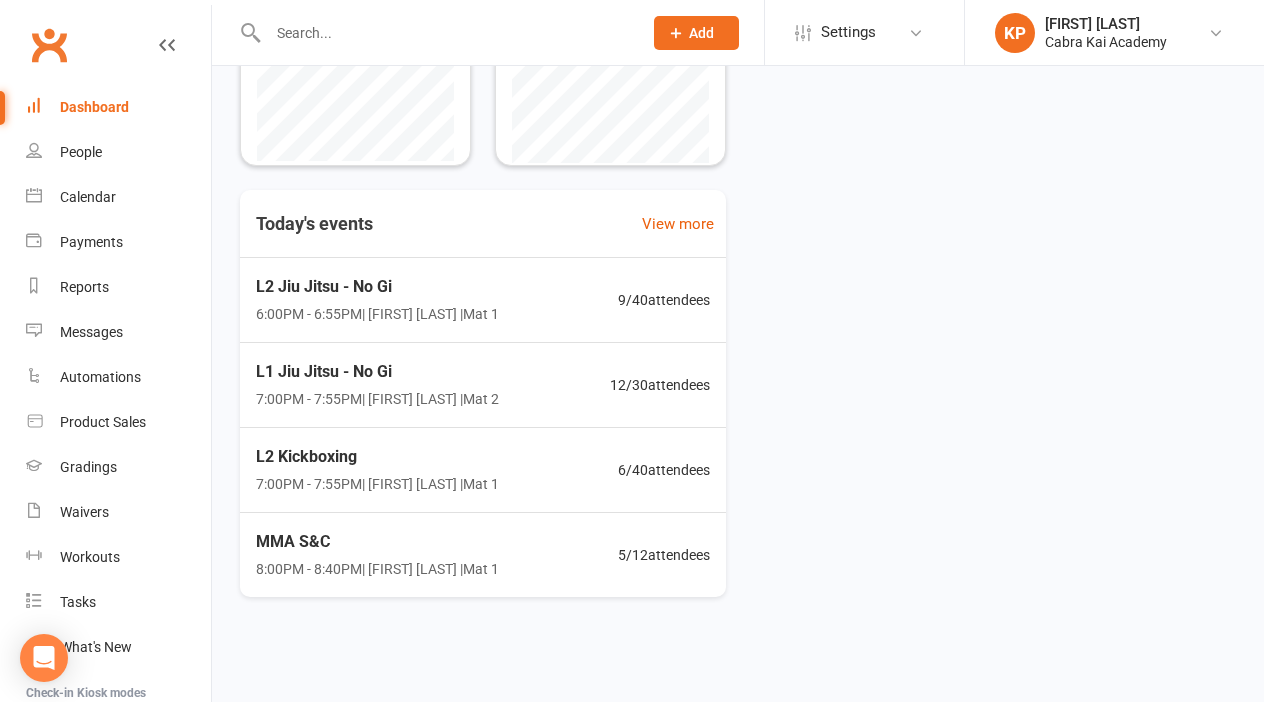 scroll, scrollTop: 534, scrollLeft: 0, axis: vertical 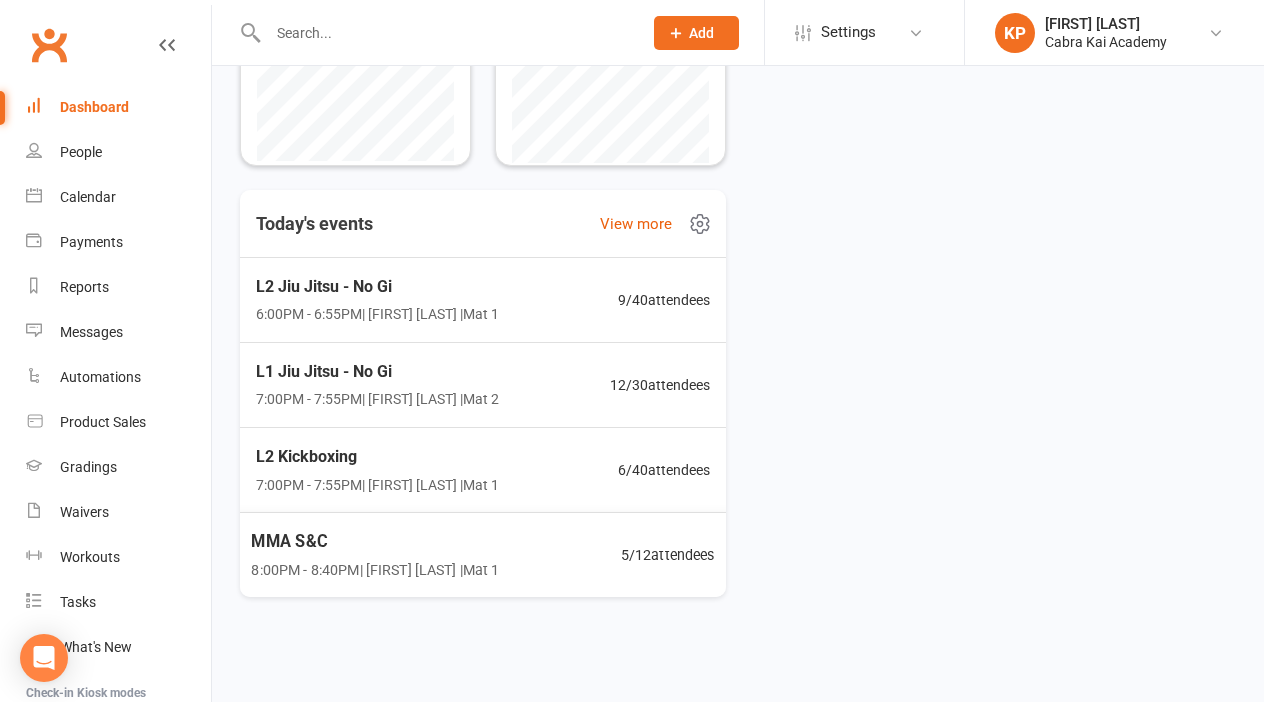 click on "MMA S&C 8:00PM - 8:40PM  |   [FIRST] [LAST] |  Mat 1" at bounding box center [375, 554] 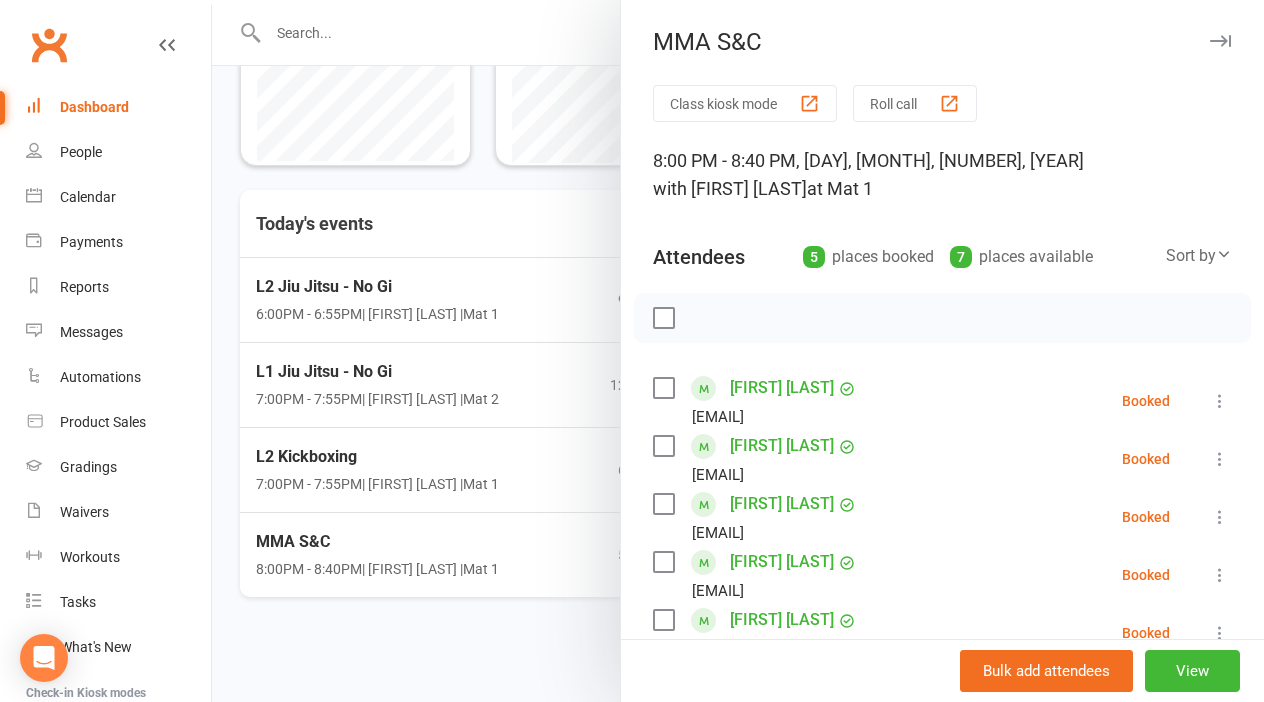 click at bounding box center (738, 351) 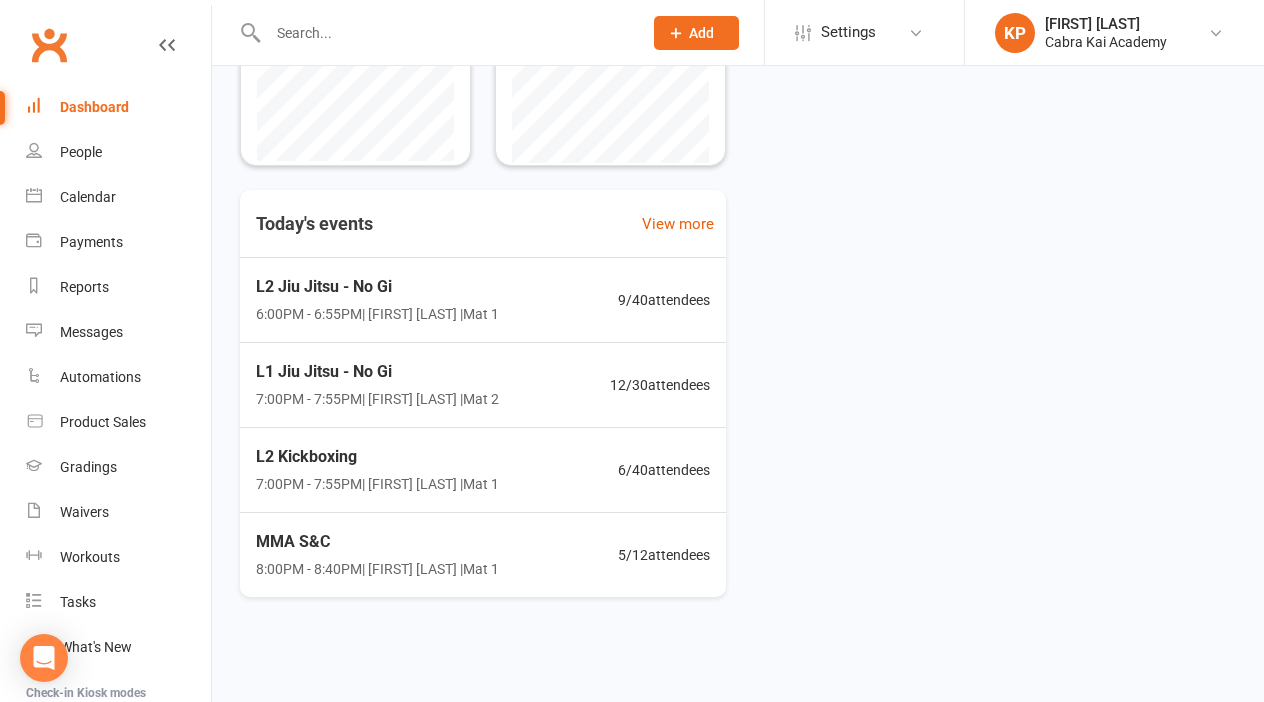 click on "Today's events View more L2 Jiu Jitsu - No Gi 6:00PM - 6:55PM  |   [FIRST] [LAST] |  Mat 1 9  /  40  attendees L1 Jiu Jitsu - No Gi 7:00PM - 7:55PM  |   [FIRST] [LAST] |  Mat 2 12  /  30  attendees L2 Kickboxing 7:00PM - 7:55PM  |   [FIRST] [LAST] |  Mat 1 6  /  40  attendees MMA S&C 8:00PM - 8:40PM  |   [FIRST] [LAST] |  Mat 1 5  /  12  attendees" at bounding box center [738, 393] 